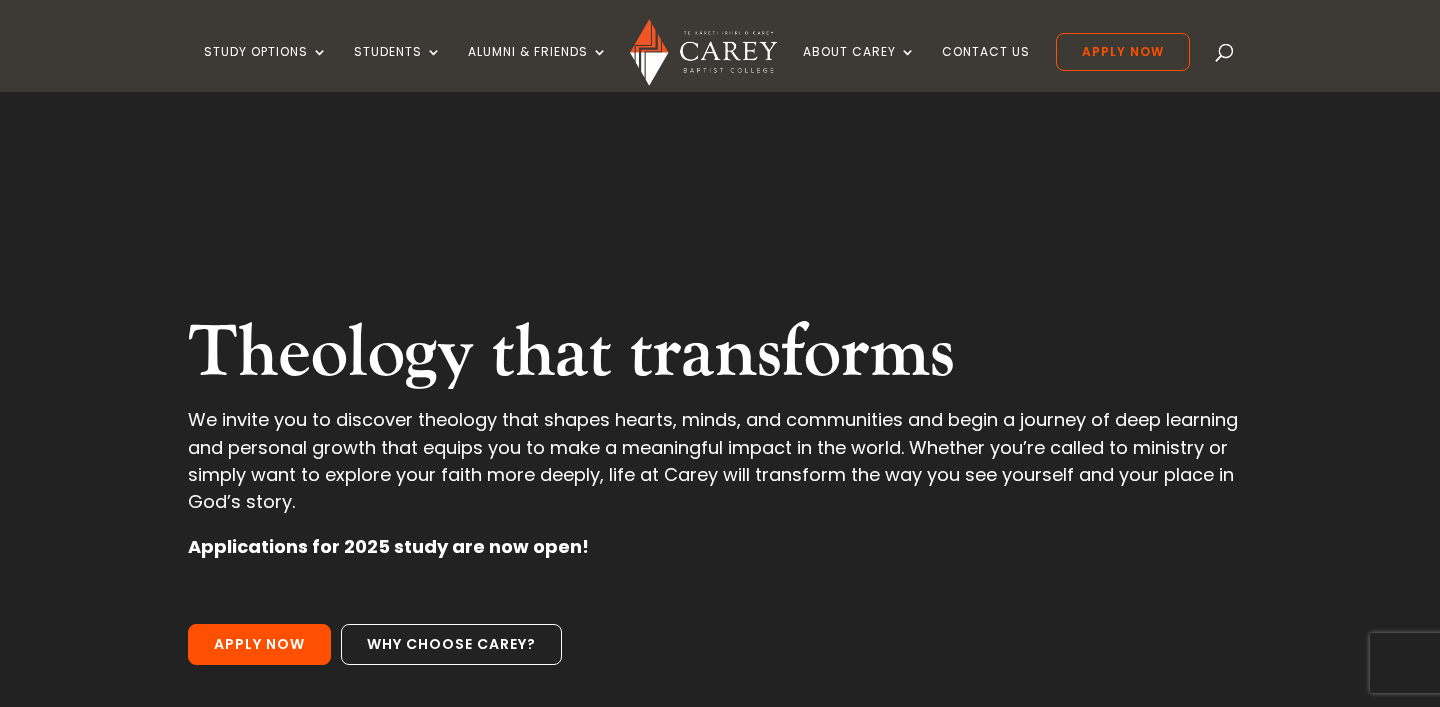 scroll, scrollTop: 0, scrollLeft: 0, axis: both 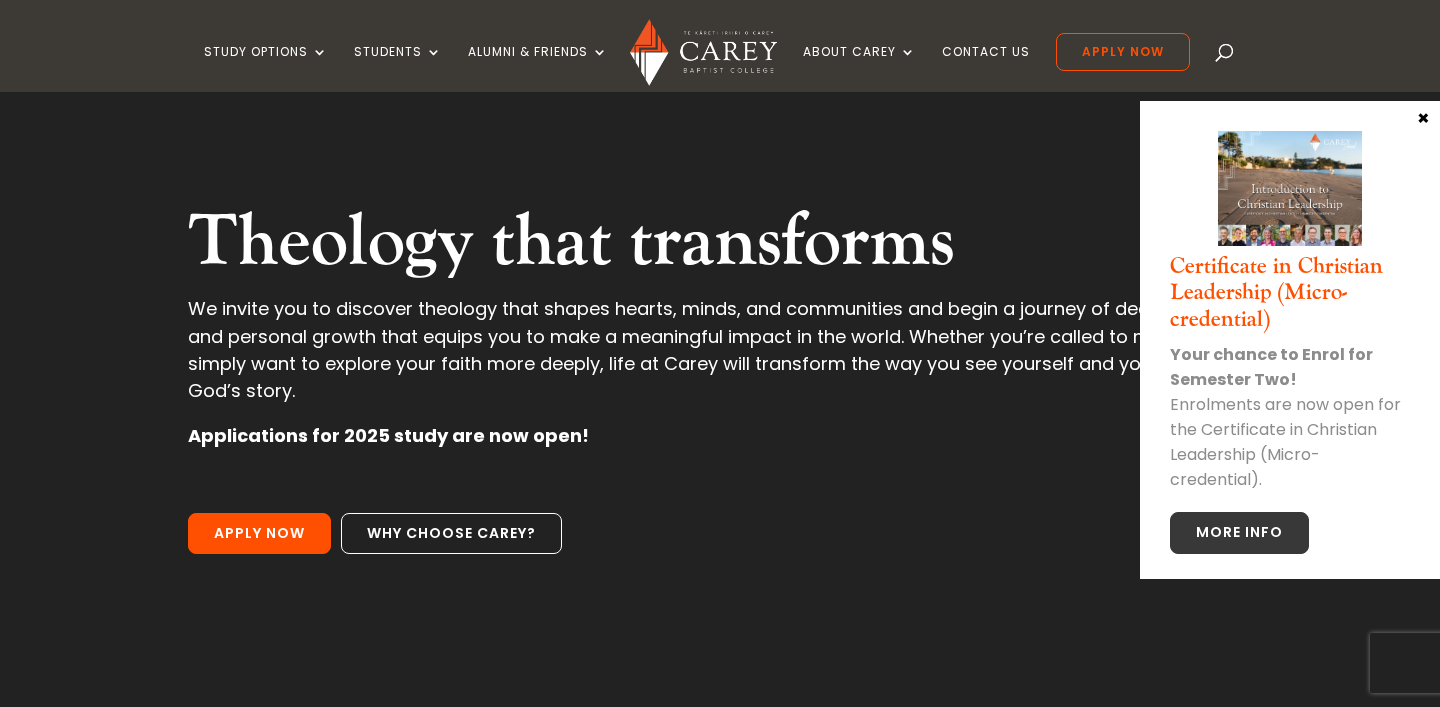click on "×" at bounding box center [1423, 117] 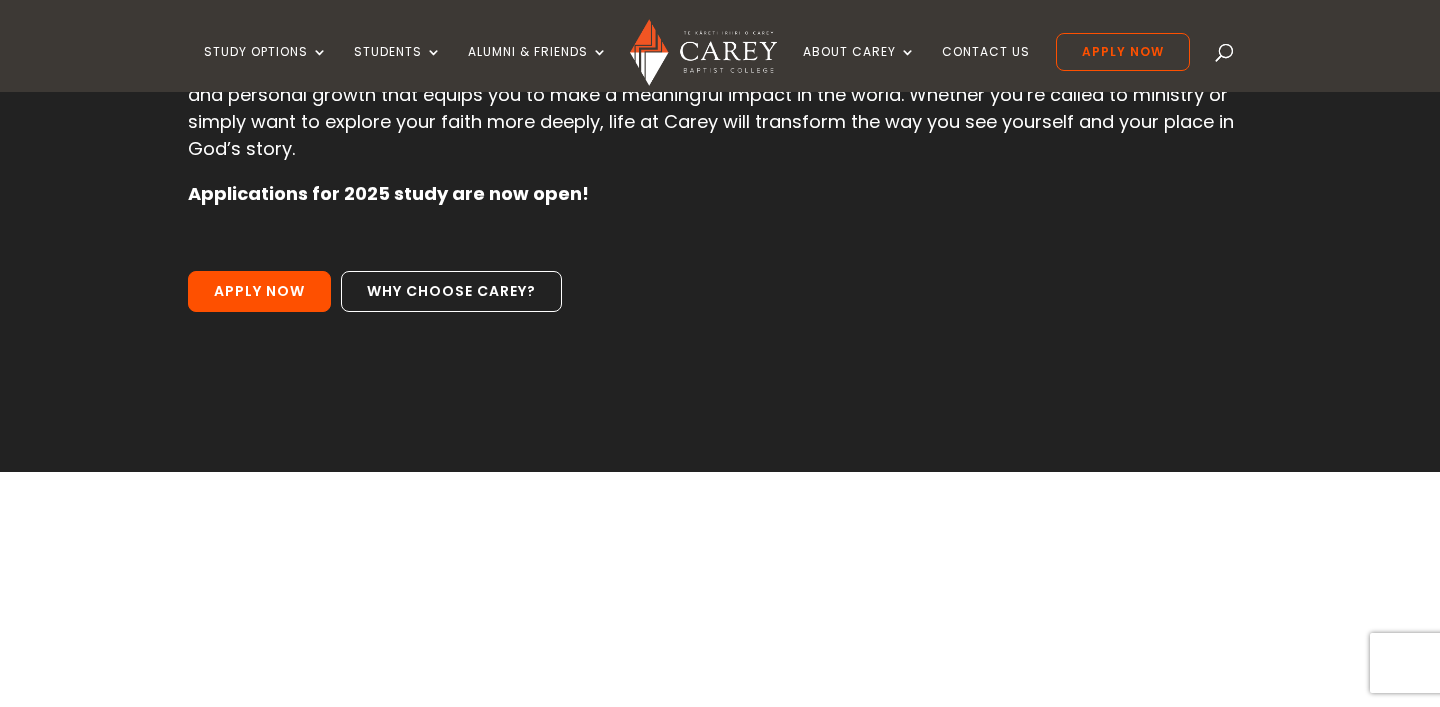 scroll, scrollTop: 365, scrollLeft: 0, axis: vertical 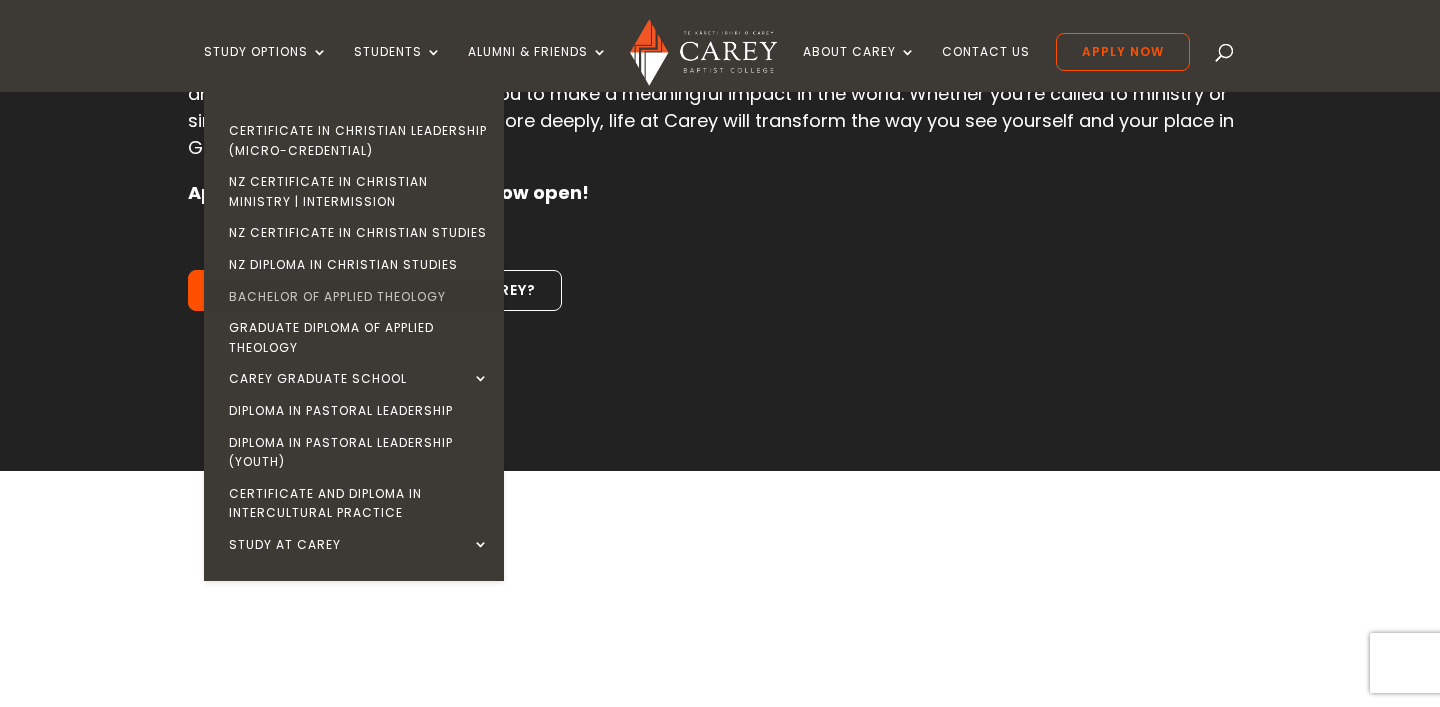 click on "[QUALIFICATION_NAME]" at bounding box center [359, 297] 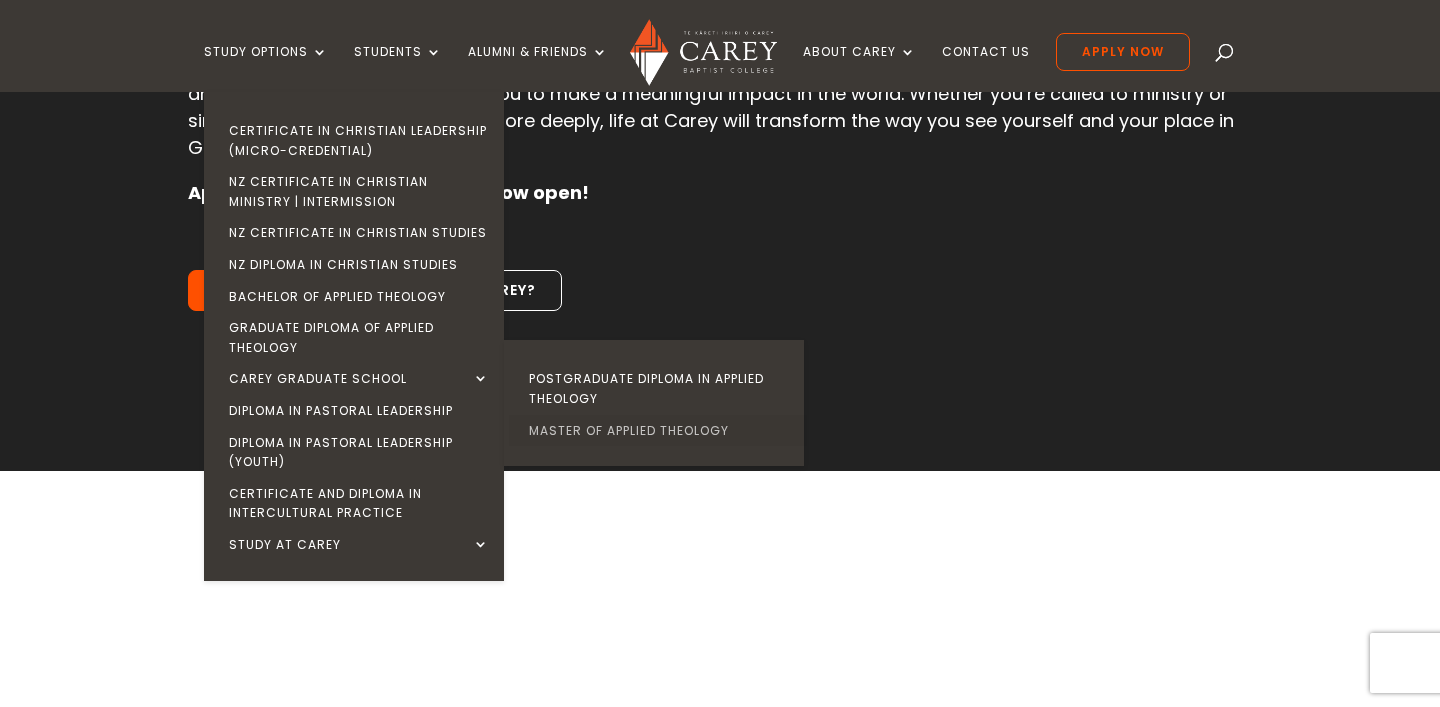 click on "Master of Applied Theology" at bounding box center (659, 431) 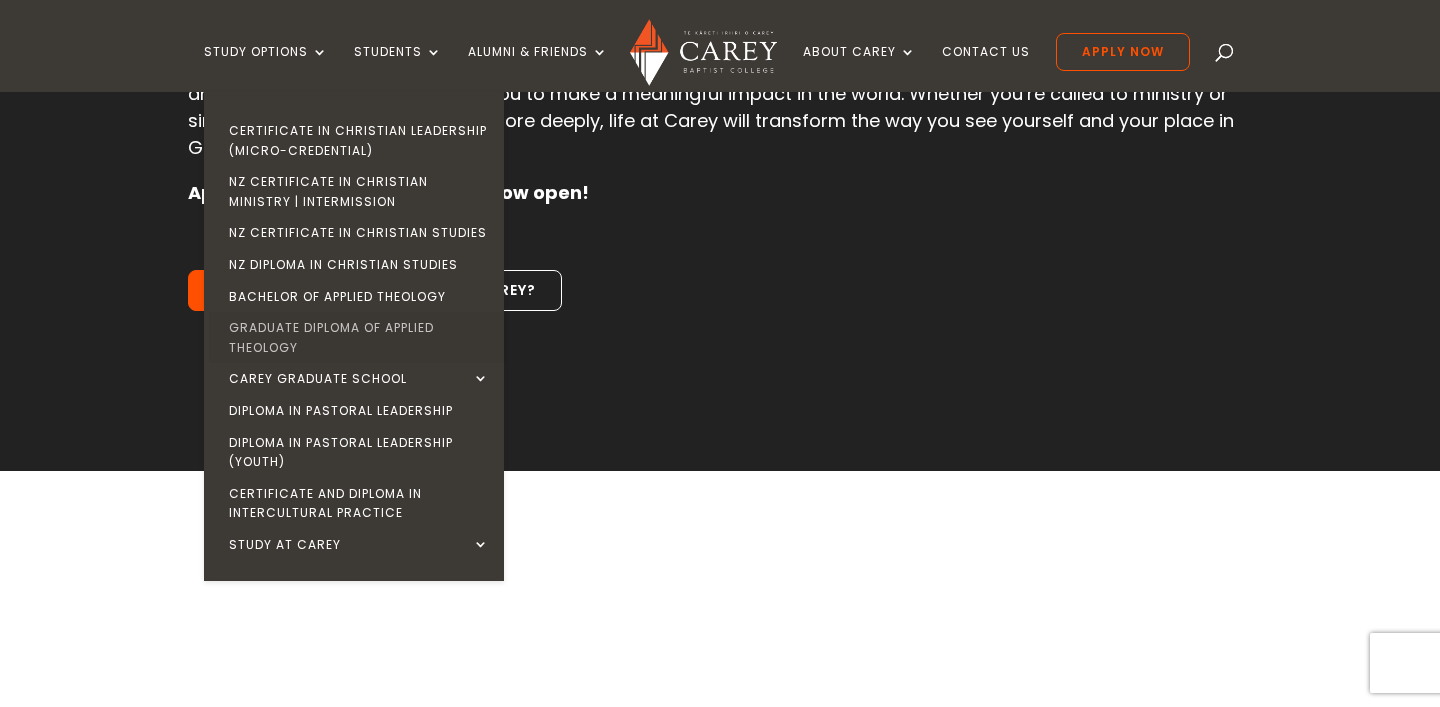 click on "Graduate Diploma of Applied Theology" at bounding box center (359, 337) 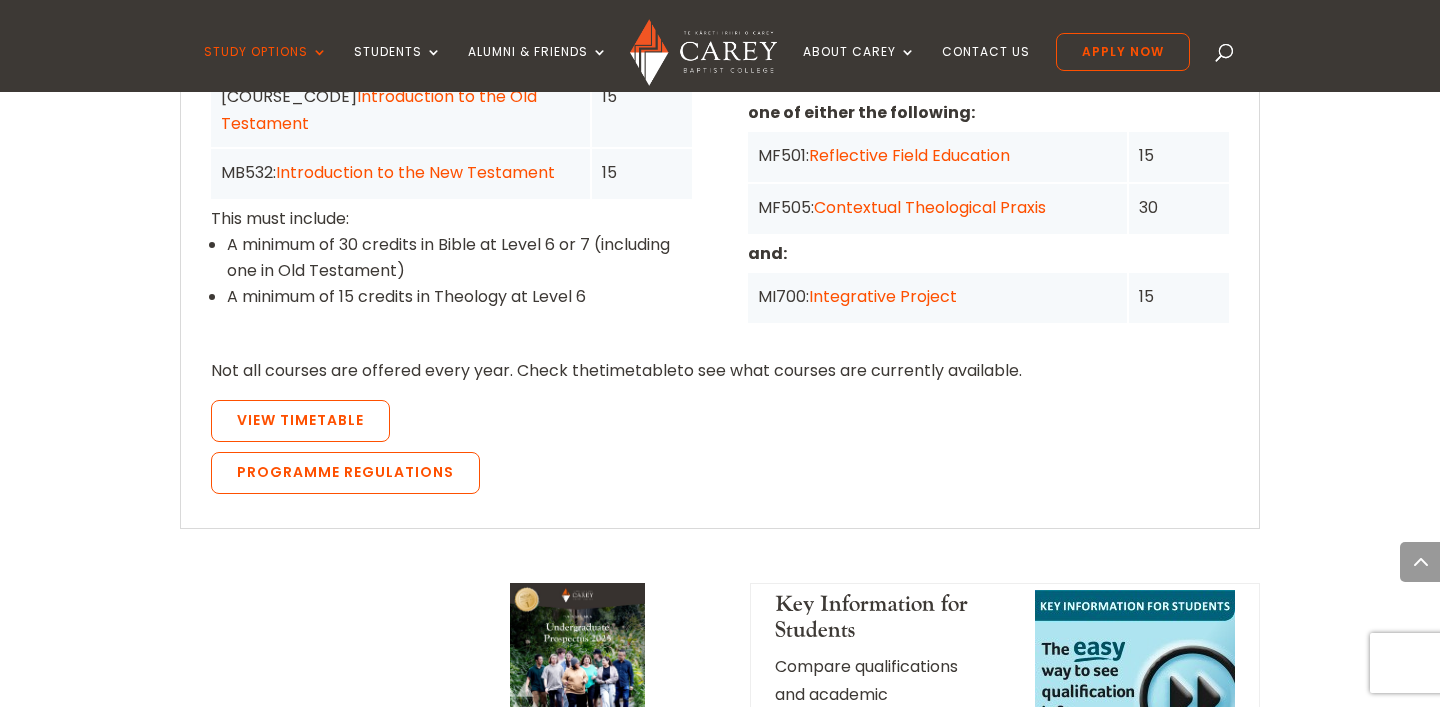scroll, scrollTop: 1860, scrollLeft: 0, axis: vertical 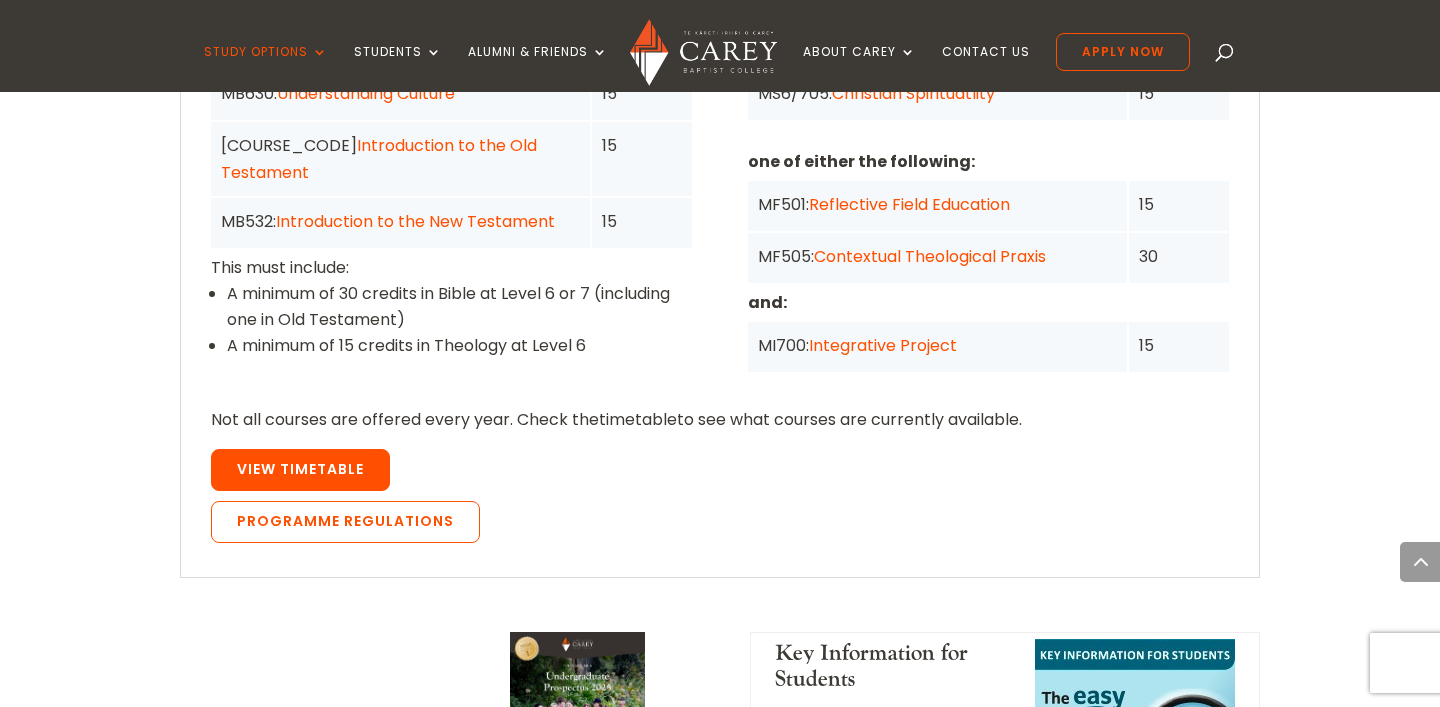 click on "View Timetable" at bounding box center [300, 469] 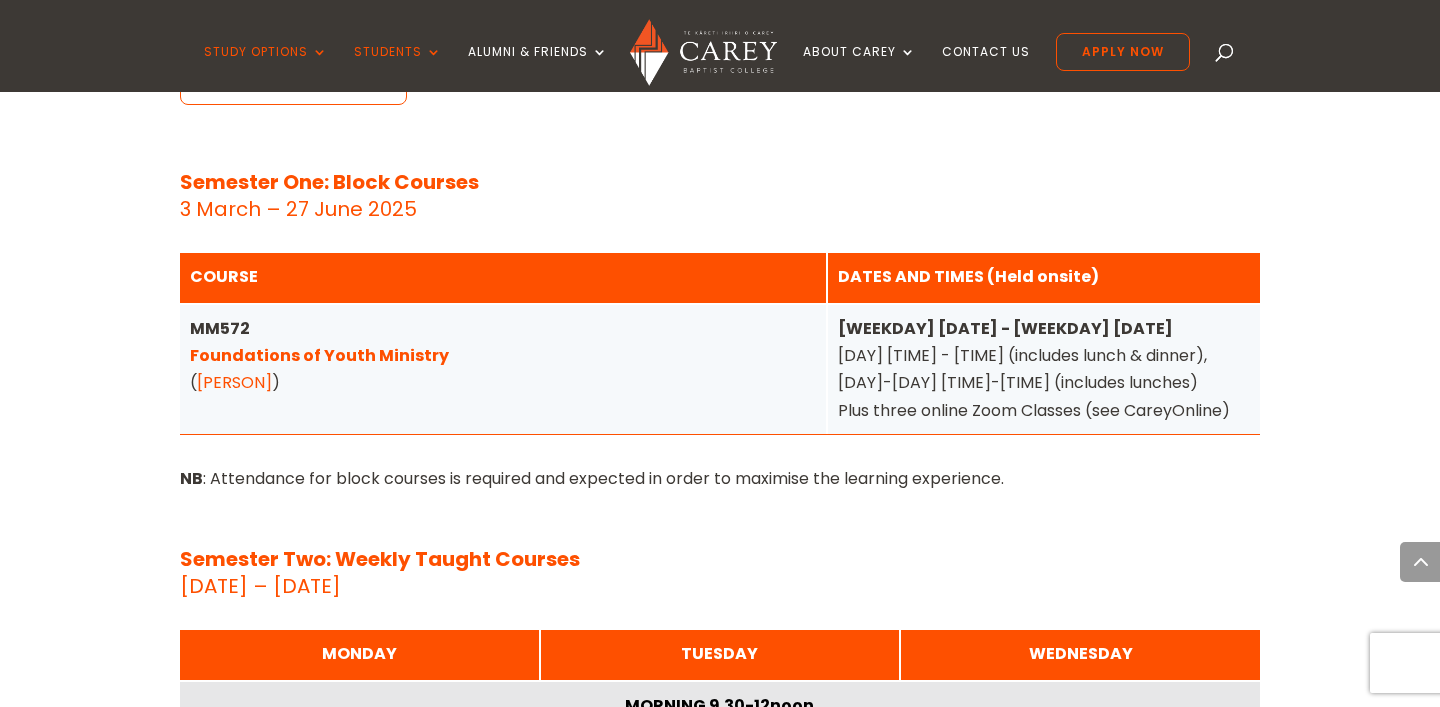scroll, scrollTop: 2453, scrollLeft: 0, axis: vertical 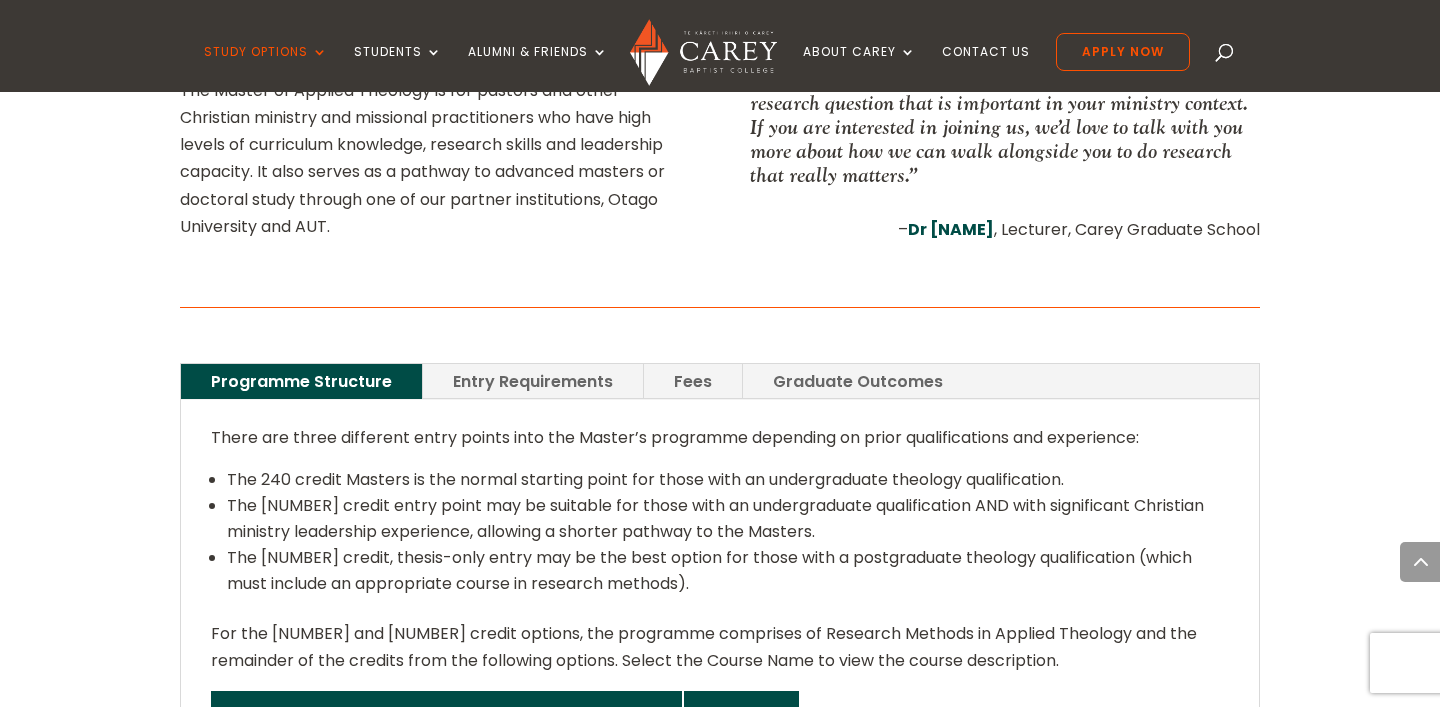 click on "Entry Requirements" at bounding box center (533, 381) 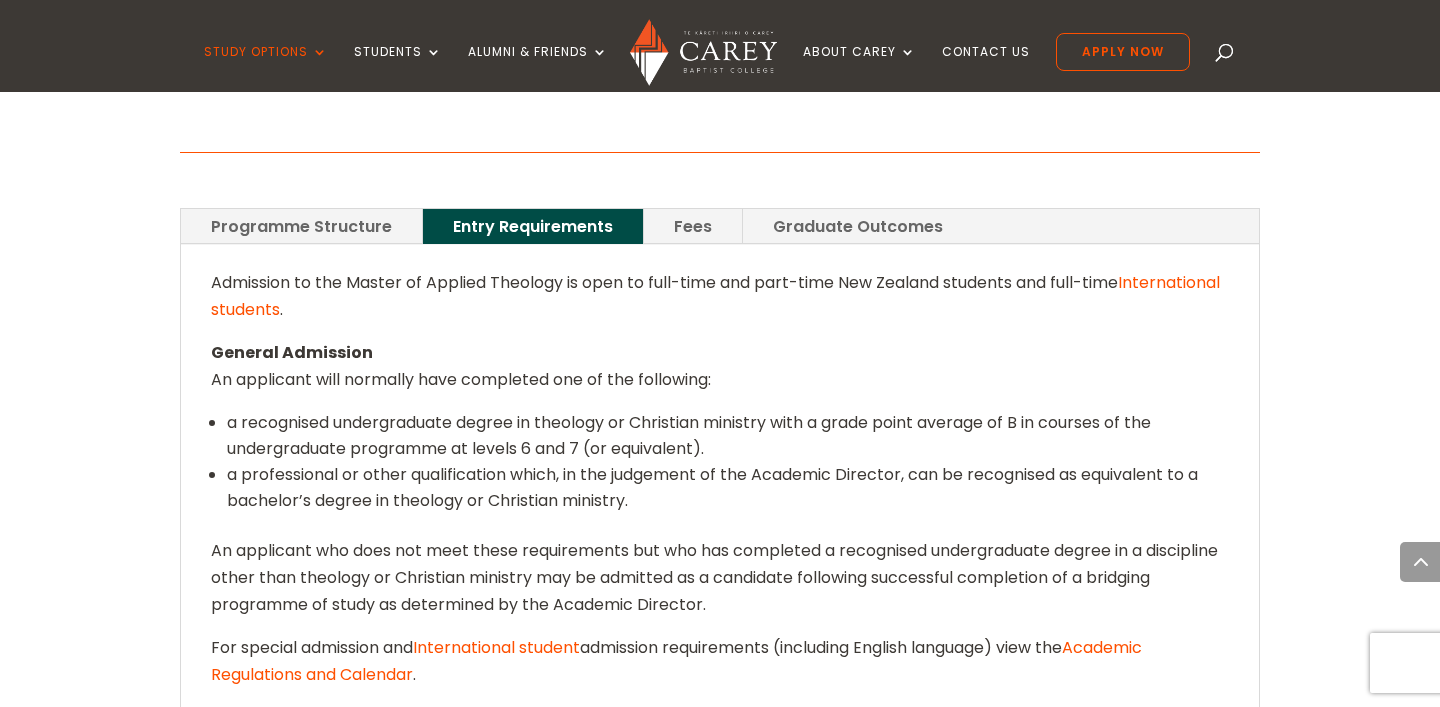 scroll, scrollTop: 1330, scrollLeft: 0, axis: vertical 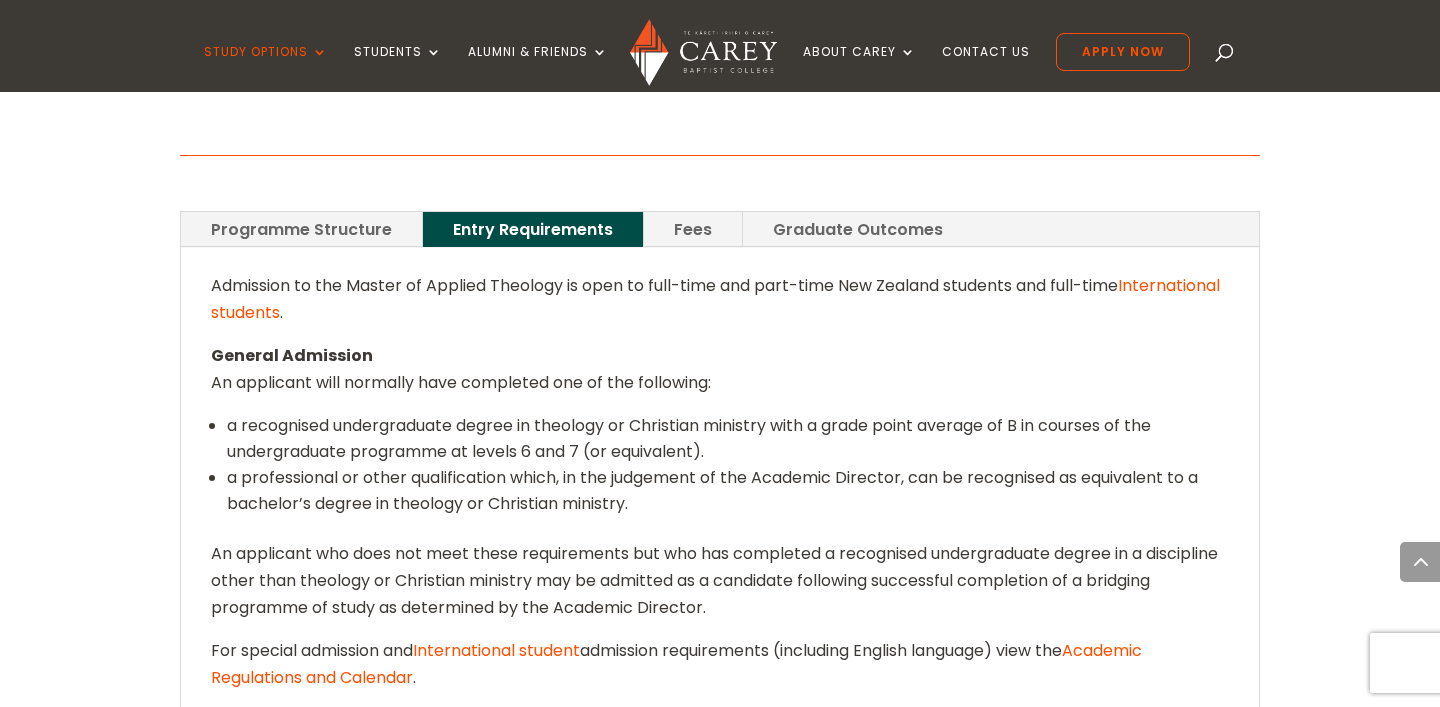 click on "Fees" at bounding box center (693, 229) 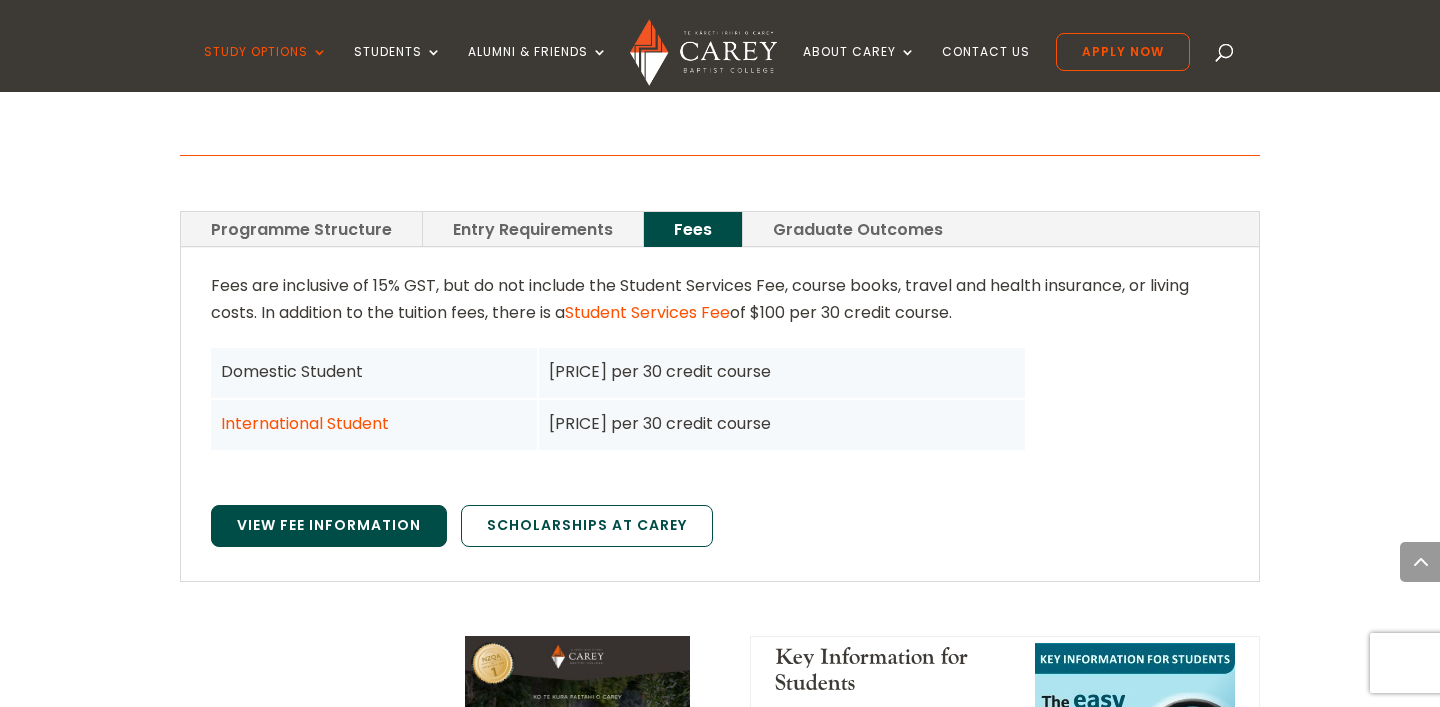 click on "View Fee Information" at bounding box center (329, 526) 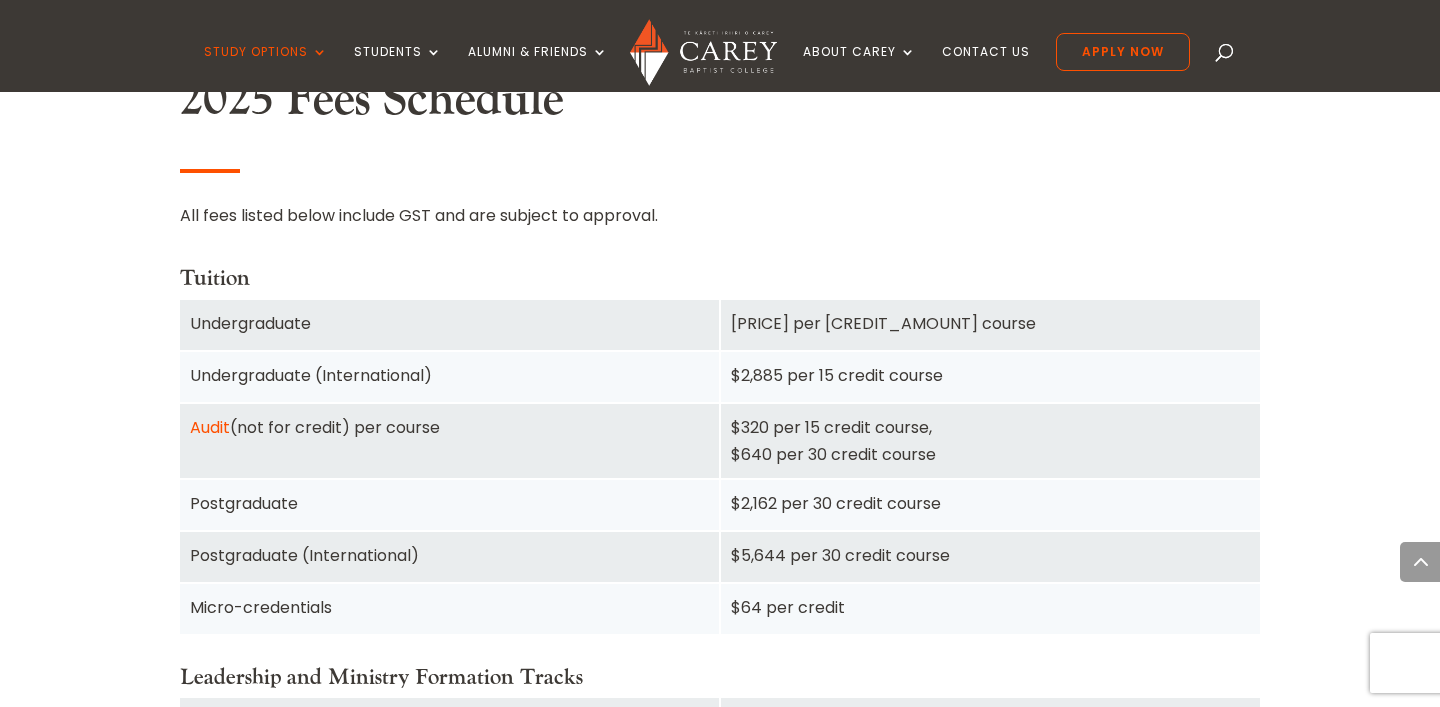 scroll, scrollTop: 1230, scrollLeft: 0, axis: vertical 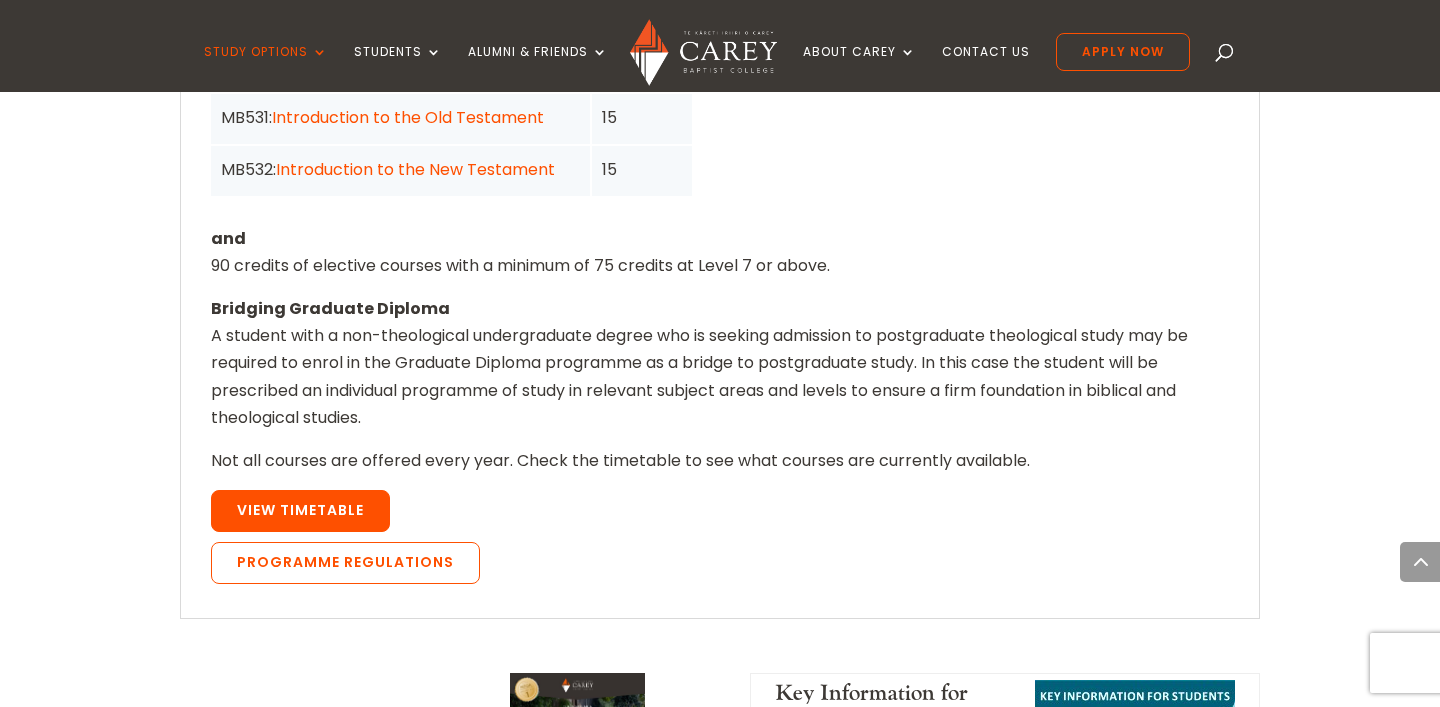 click on "View Timetable" at bounding box center [300, 511] 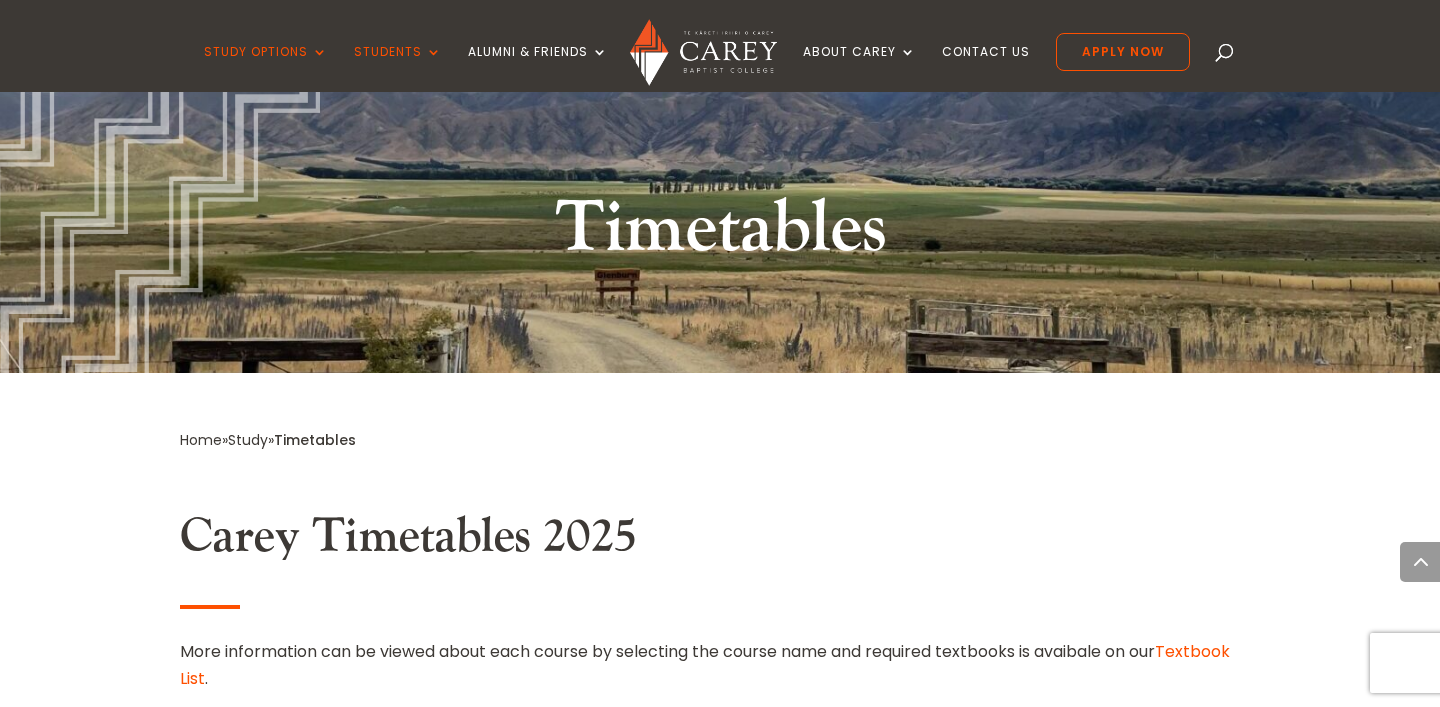 scroll, scrollTop: 0, scrollLeft: 0, axis: both 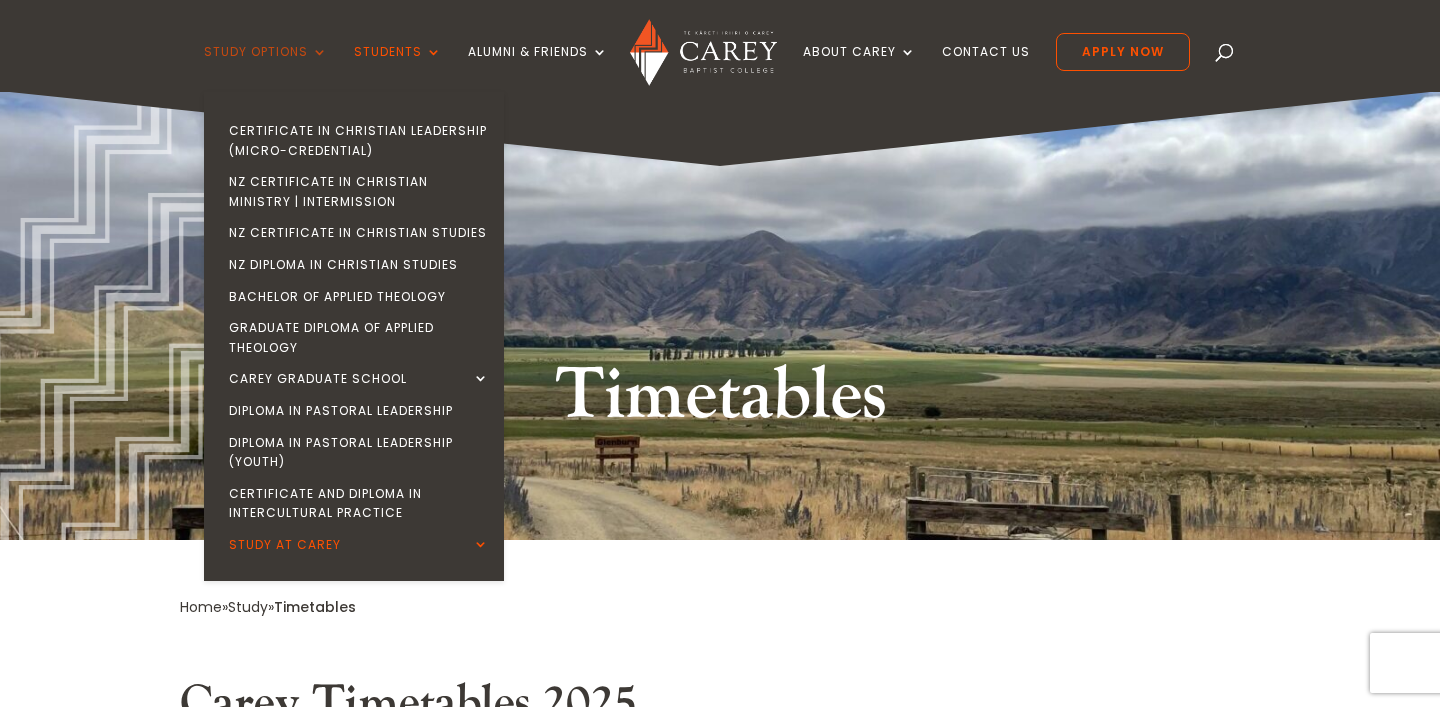 click on "Study Options" at bounding box center (266, 68) 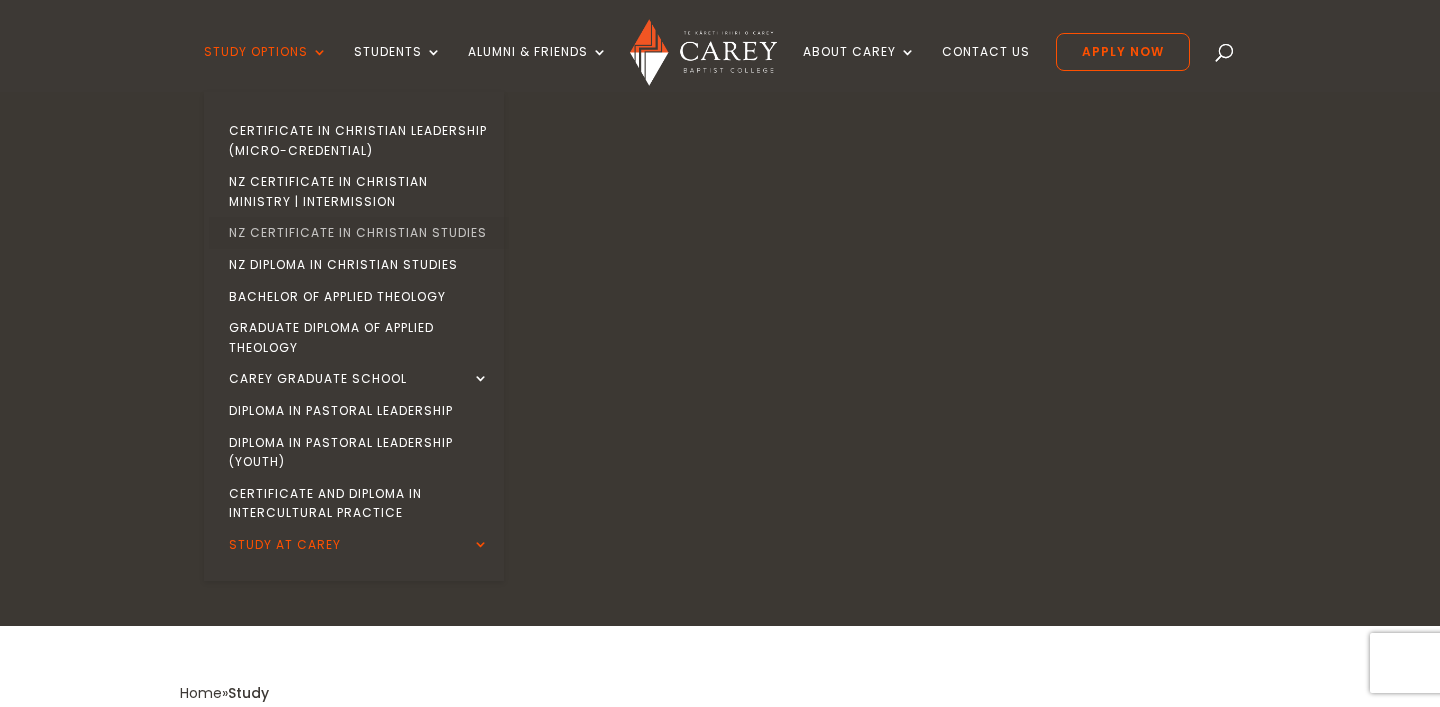 scroll, scrollTop: 0, scrollLeft: 0, axis: both 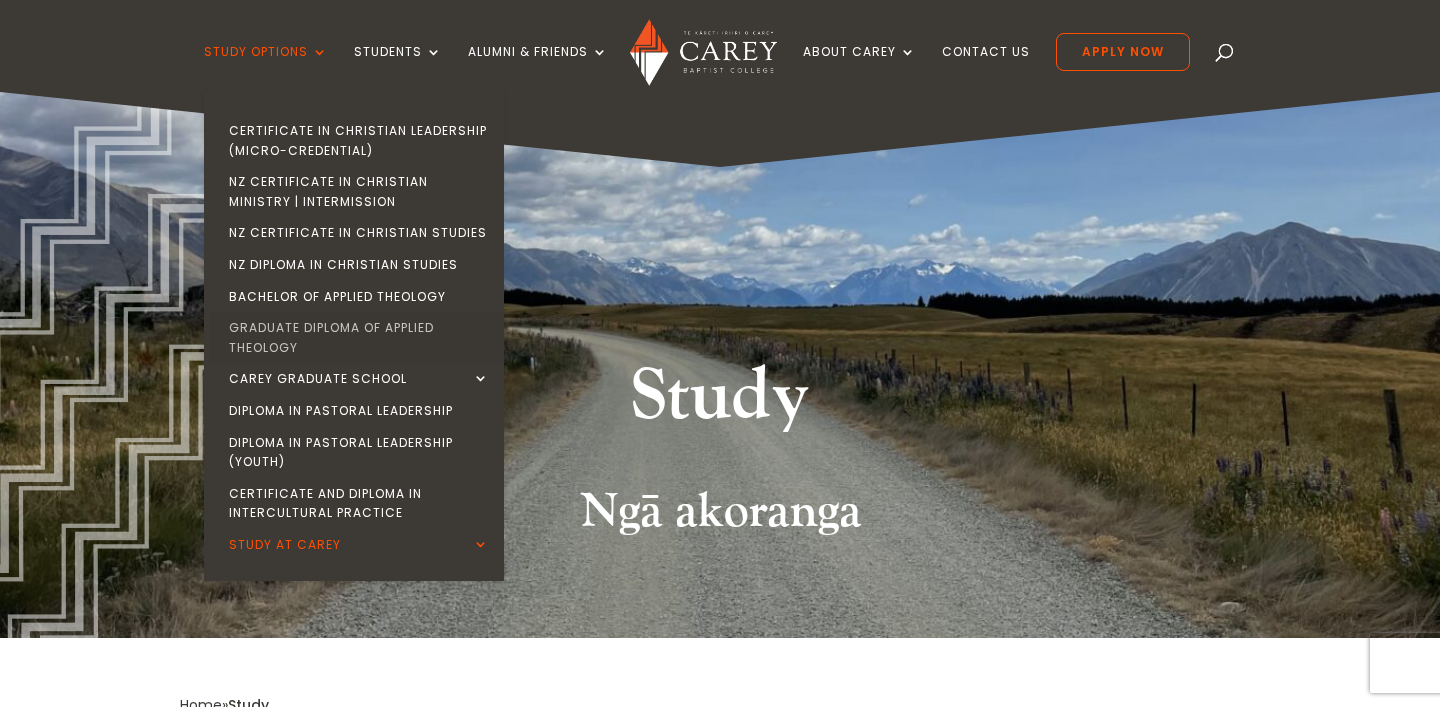 click on "Graduate Diploma of Applied Theology" at bounding box center [359, 337] 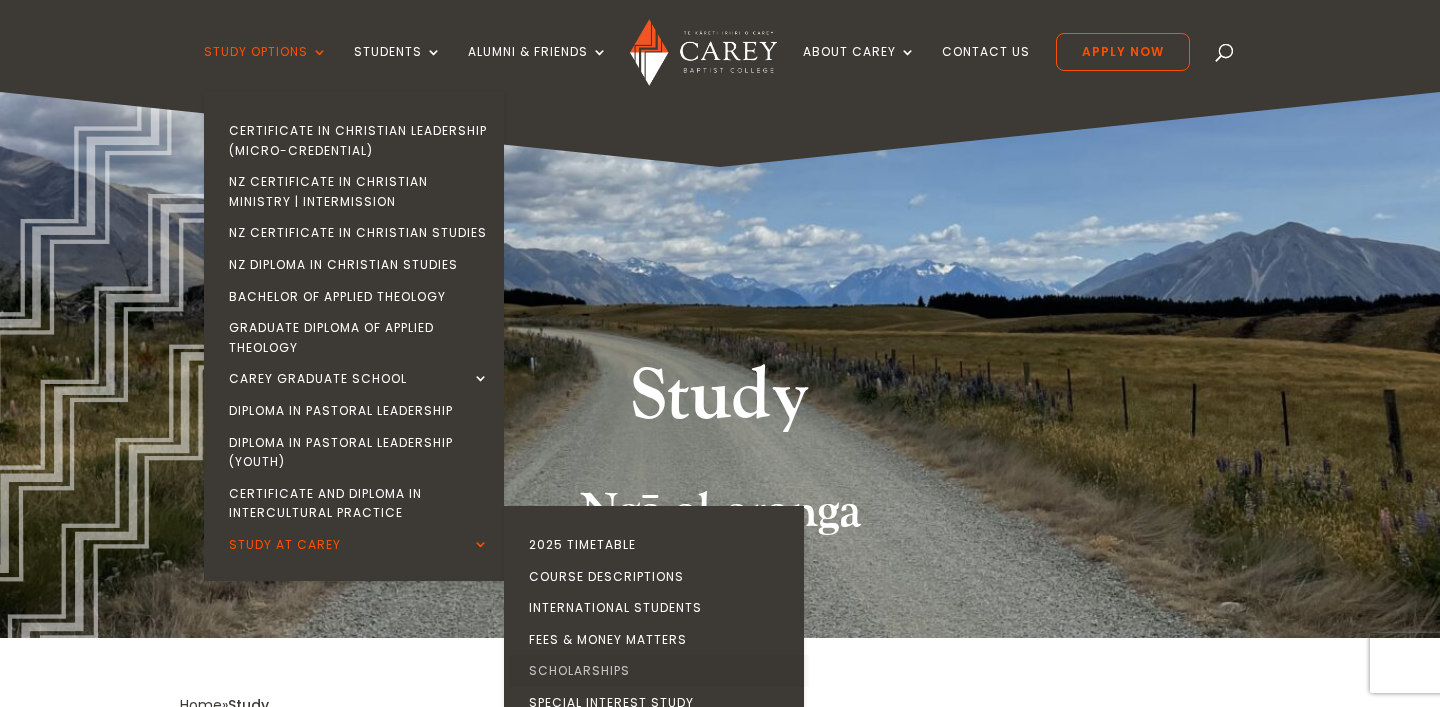 click on "Scholarships" at bounding box center (659, 671) 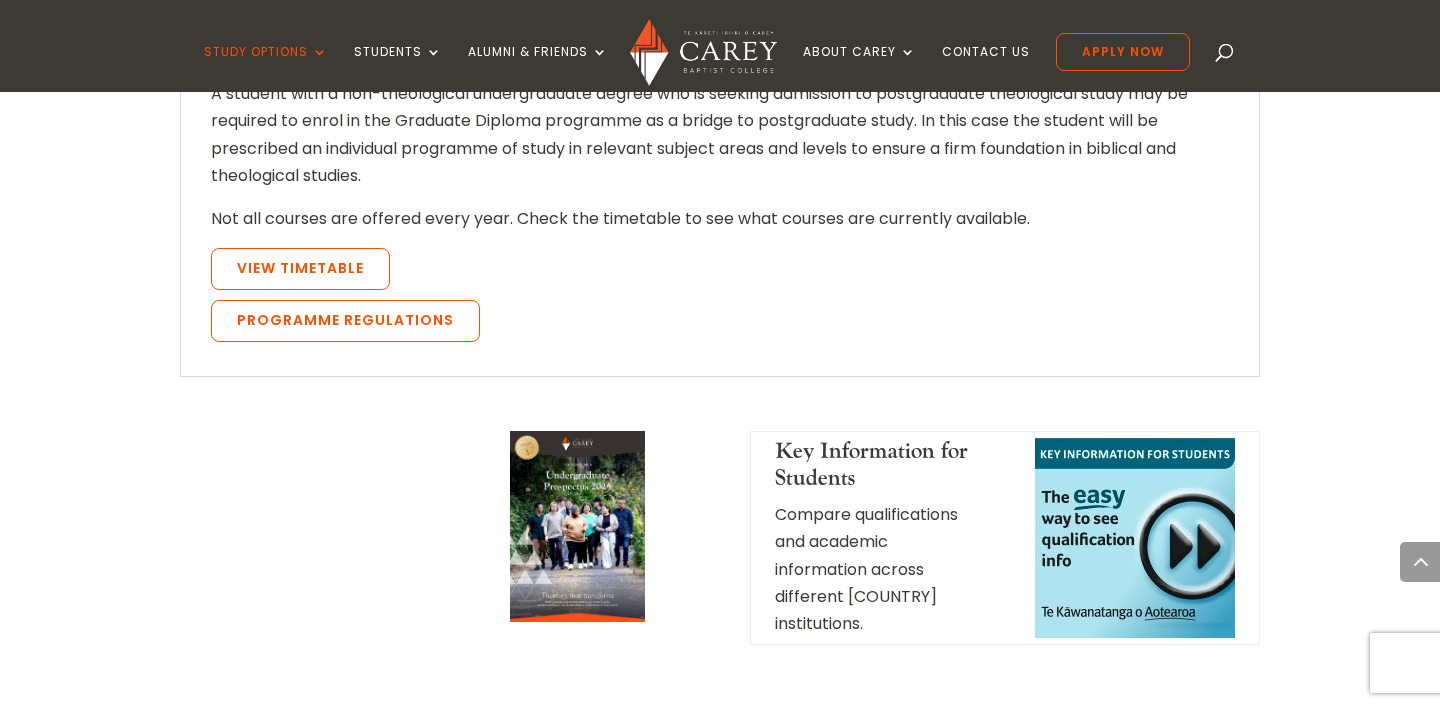 scroll, scrollTop: 2076, scrollLeft: 0, axis: vertical 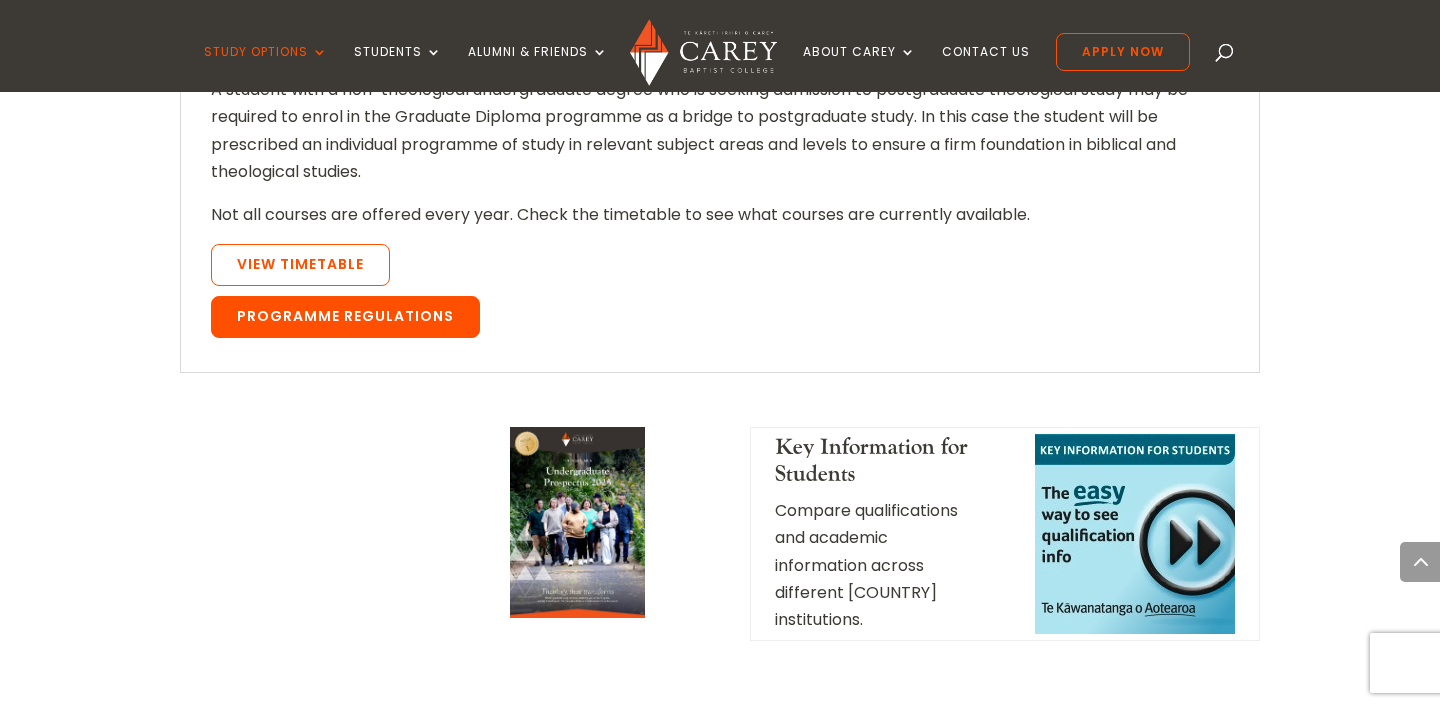 click on "Programme Regulations" at bounding box center (345, 317) 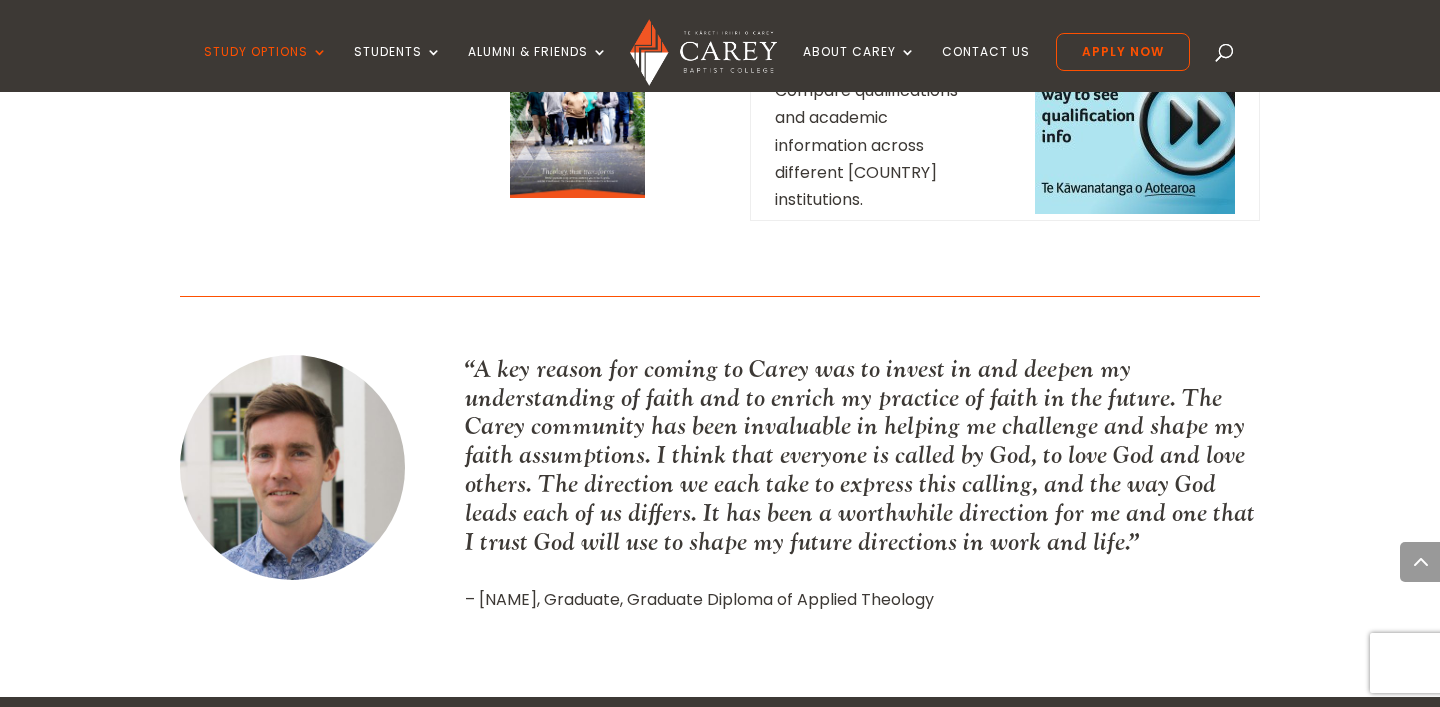 scroll, scrollTop: 2510, scrollLeft: 0, axis: vertical 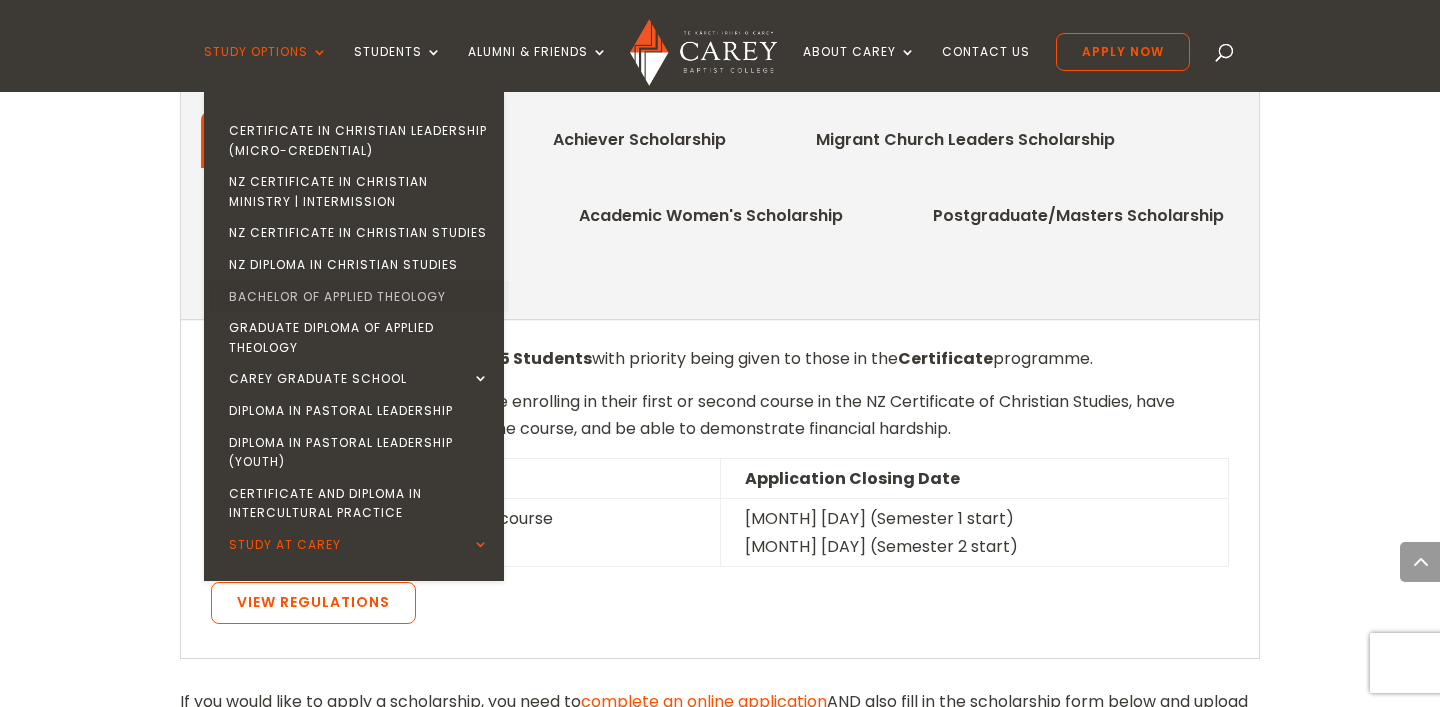 click on "Bachelor of Applied Theology" at bounding box center [359, 297] 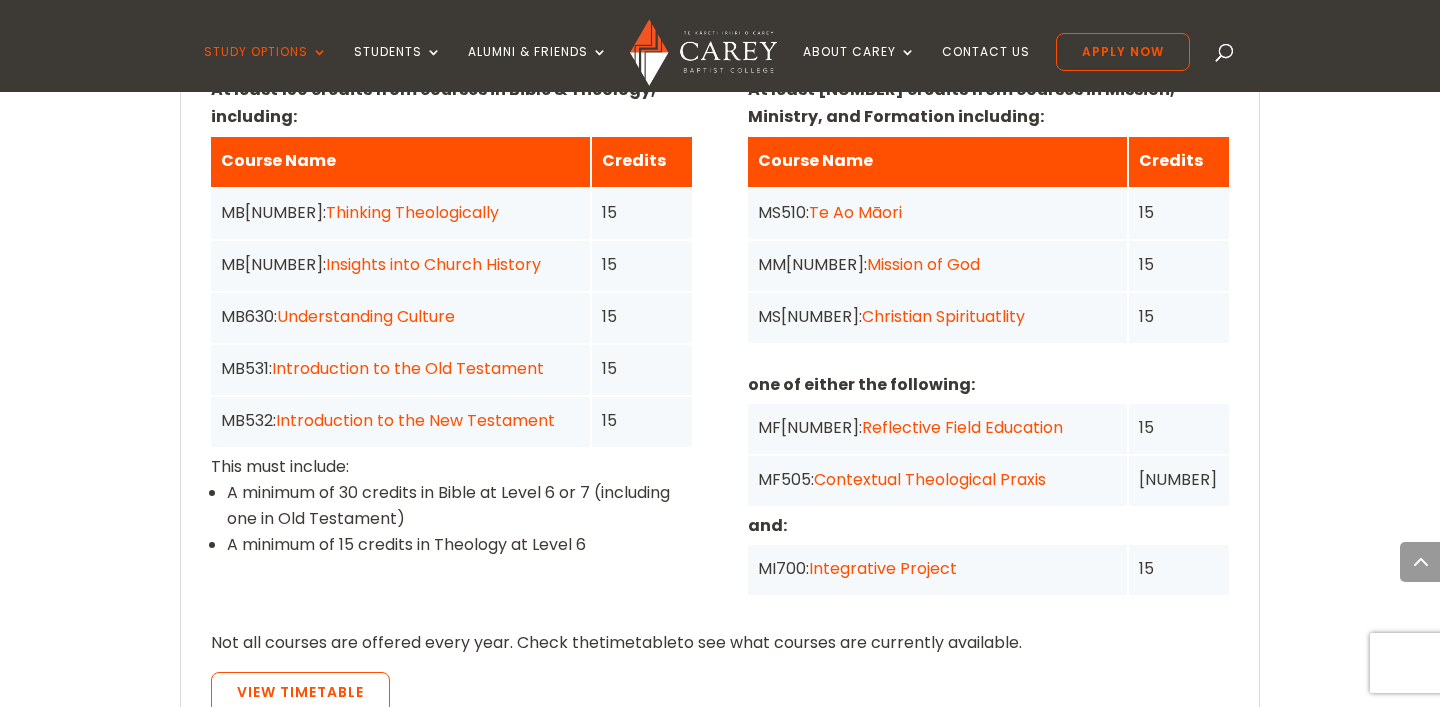 scroll, scrollTop: 1643, scrollLeft: 0, axis: vertical 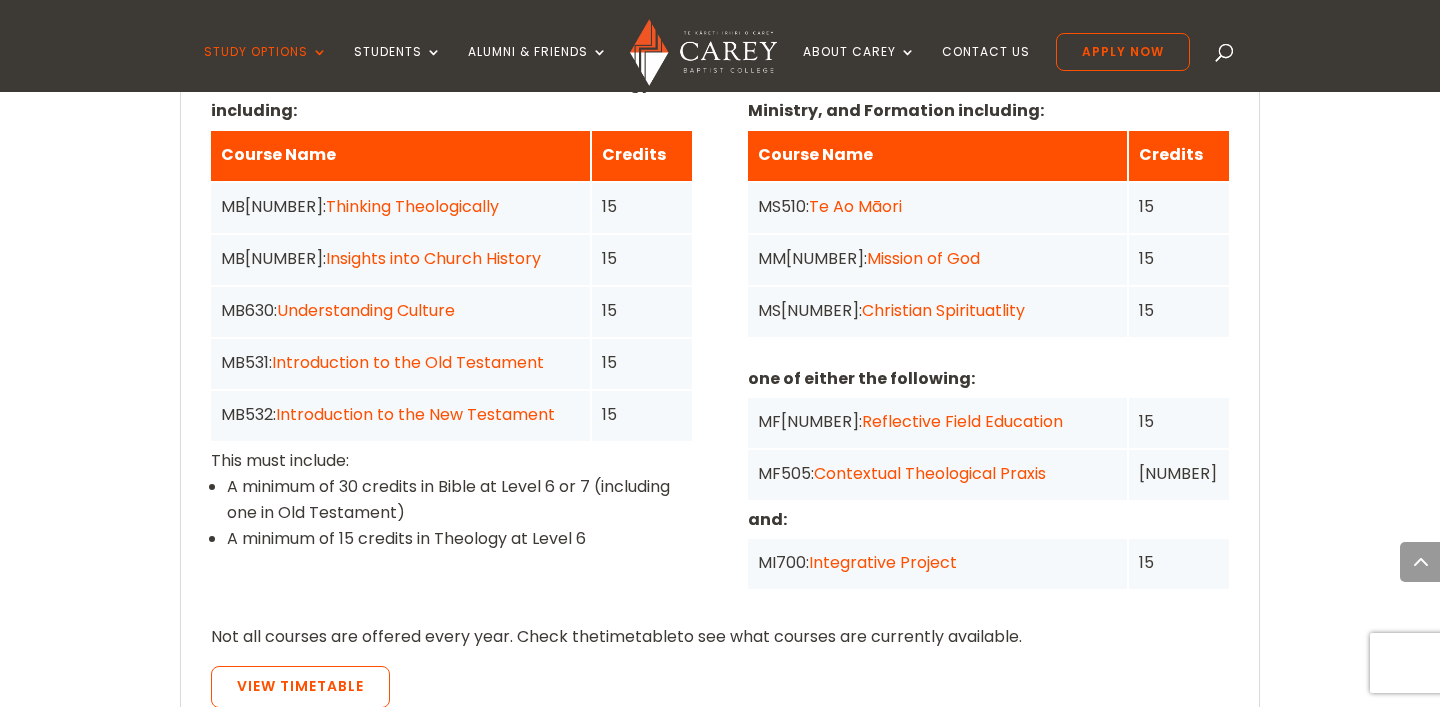 click on "Contextual Theological Praxis" at bounding box center (930, 473) 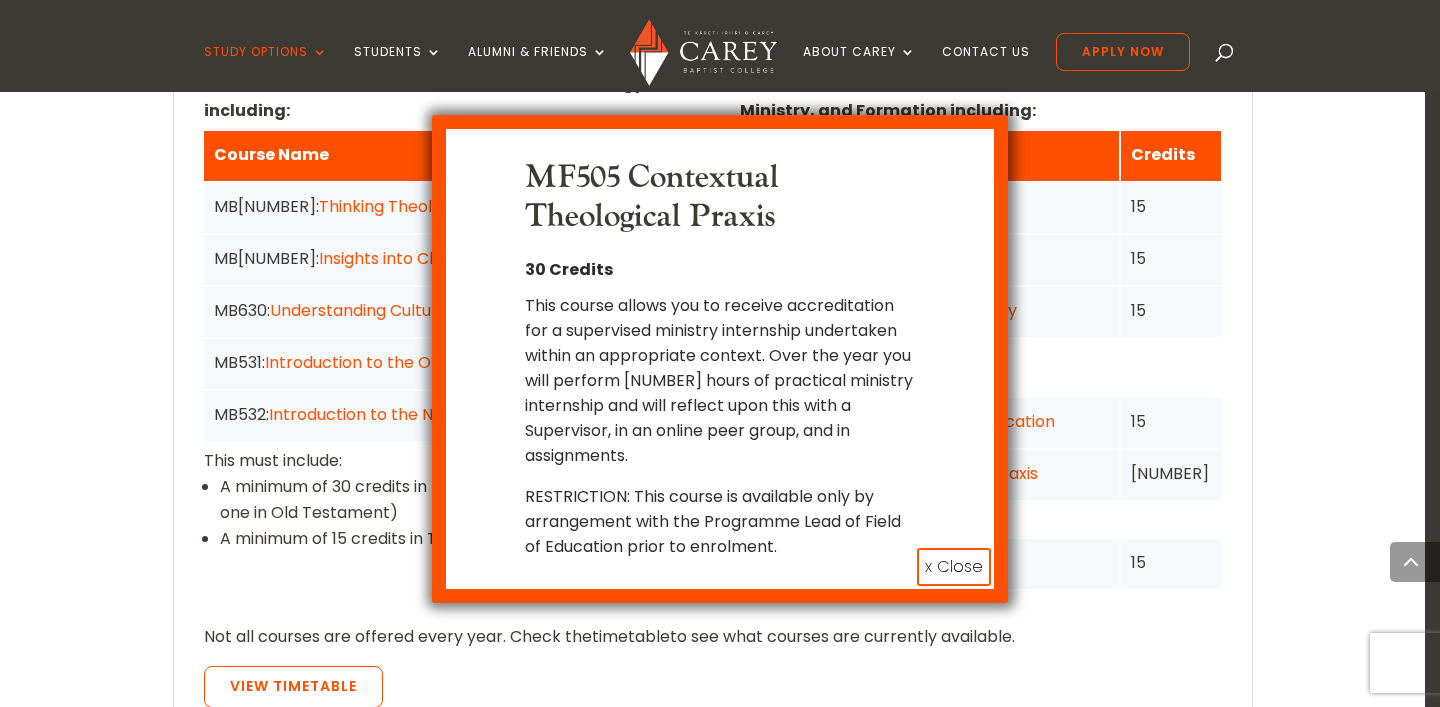 click on "x Close" at bounding box center [954, 567] 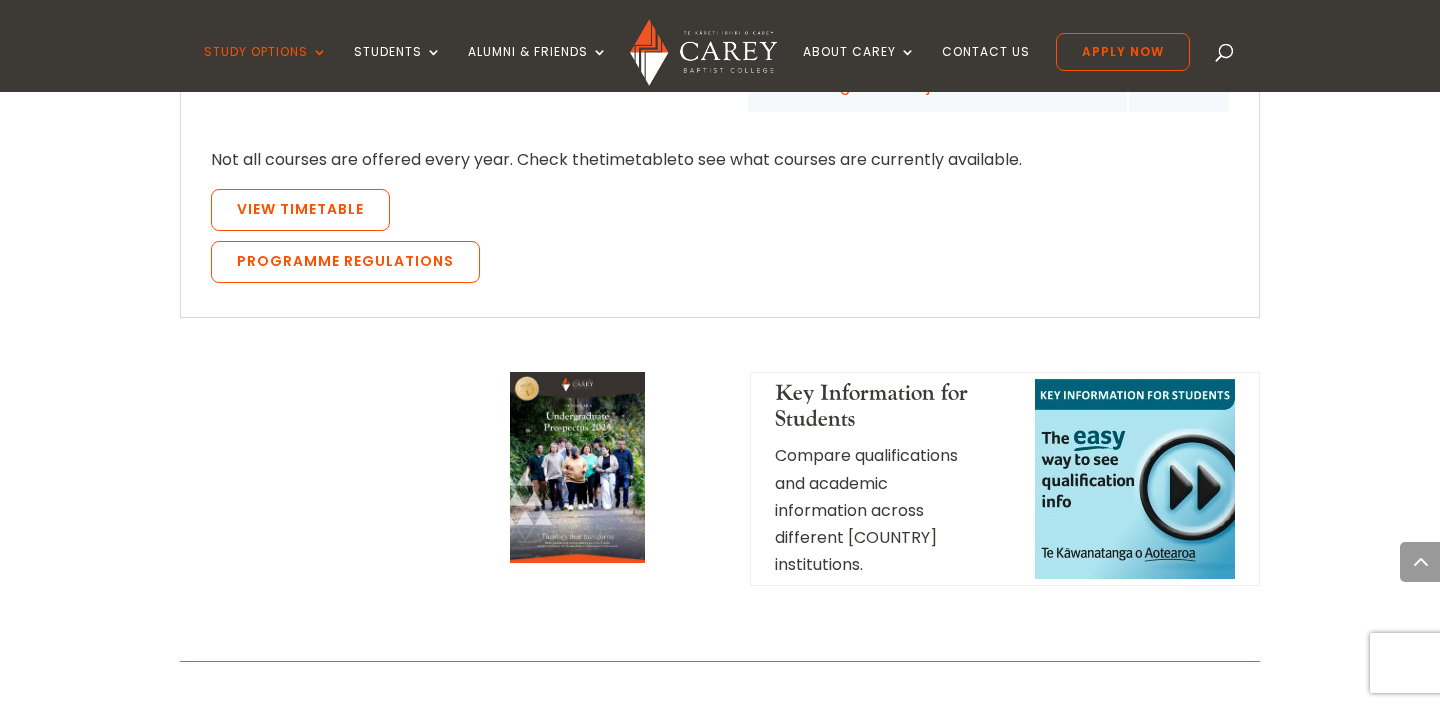 scroll, scrollTop: 2128, scrollLeft: 0, axis: vertical 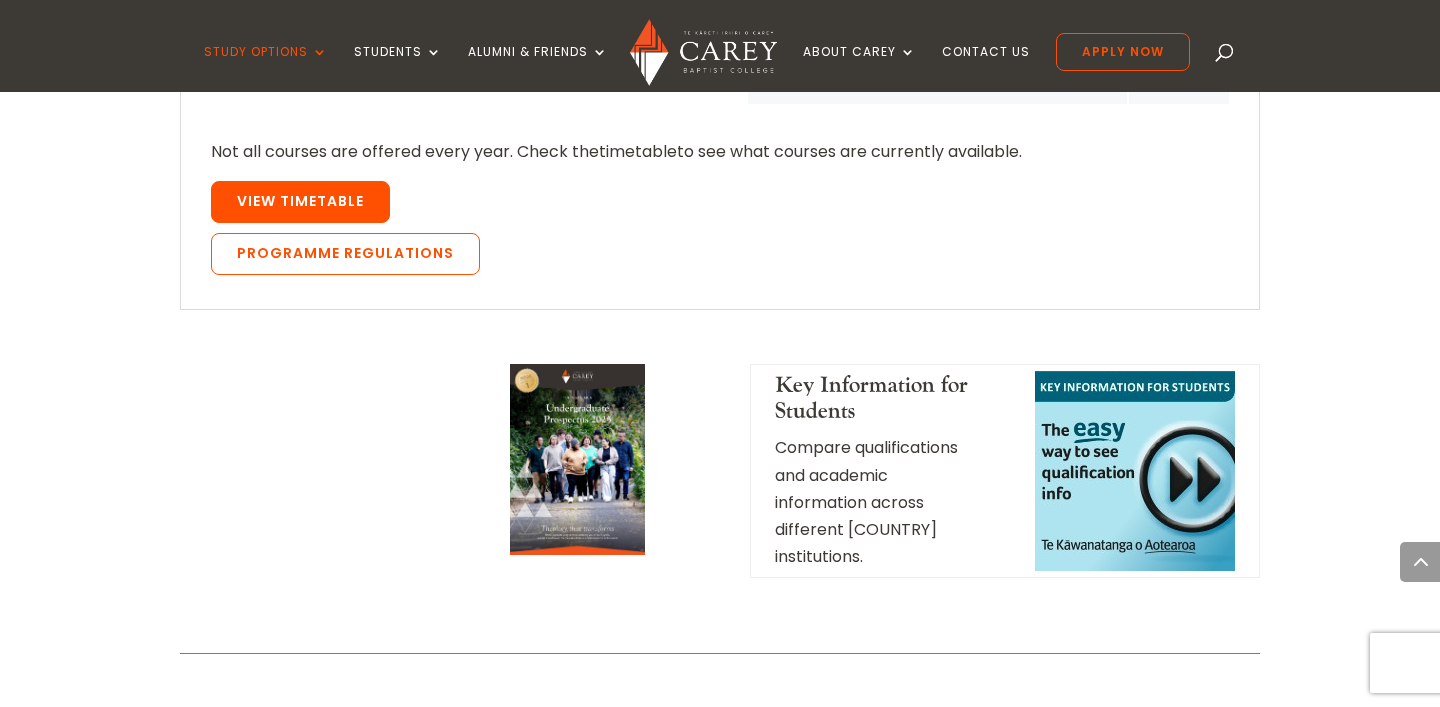 click on "View Timetable" at bounding box center (300, 201) 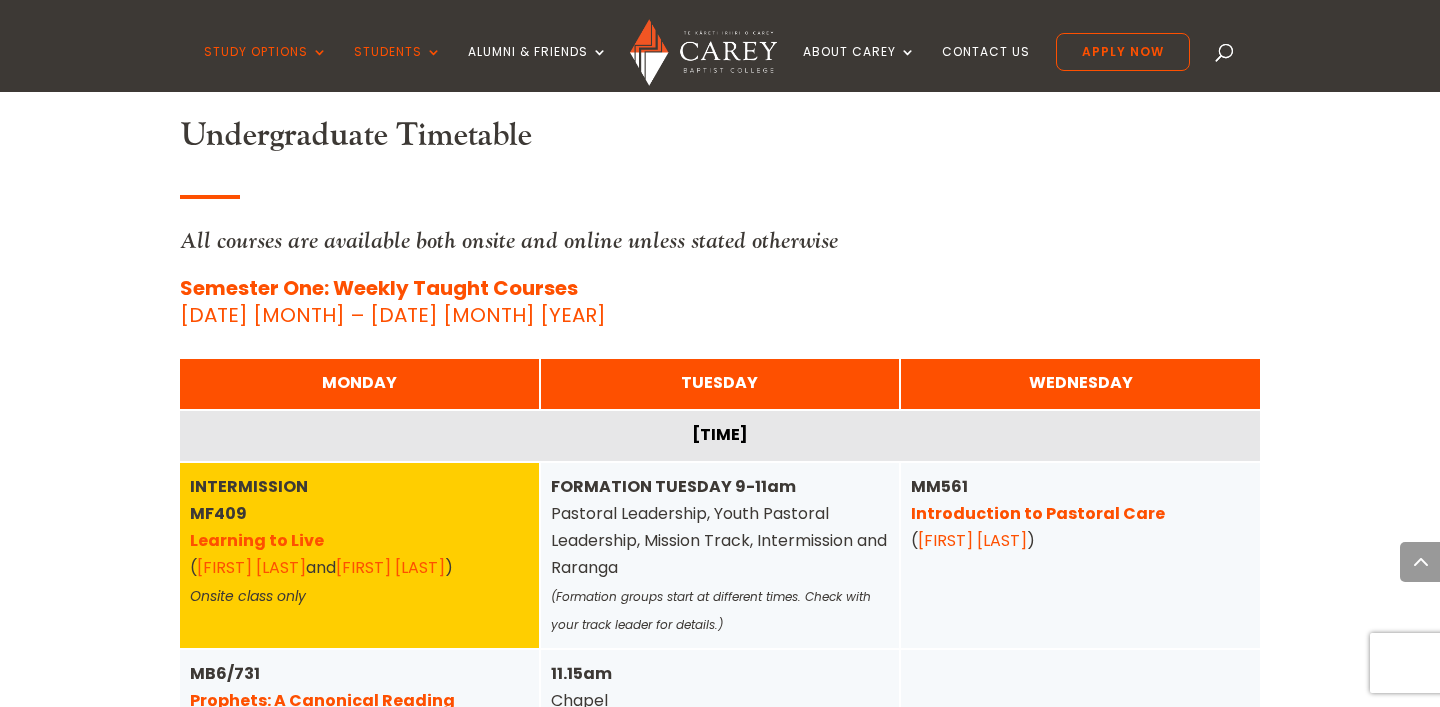 scroll, scrollTop: 1167, scrollLeft: 0, axis: vertical 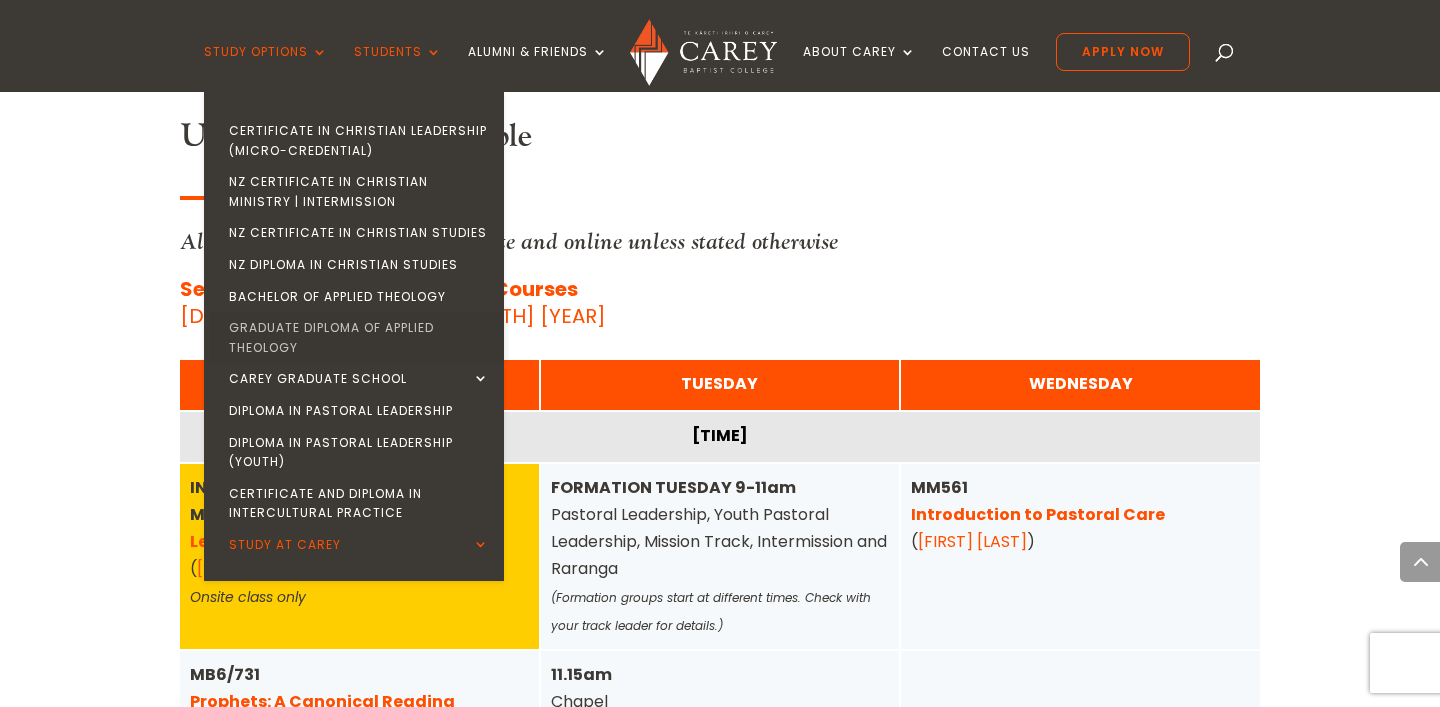 click on "Graduate Diploma of Applied Theology" at bounding box center [359, 337] 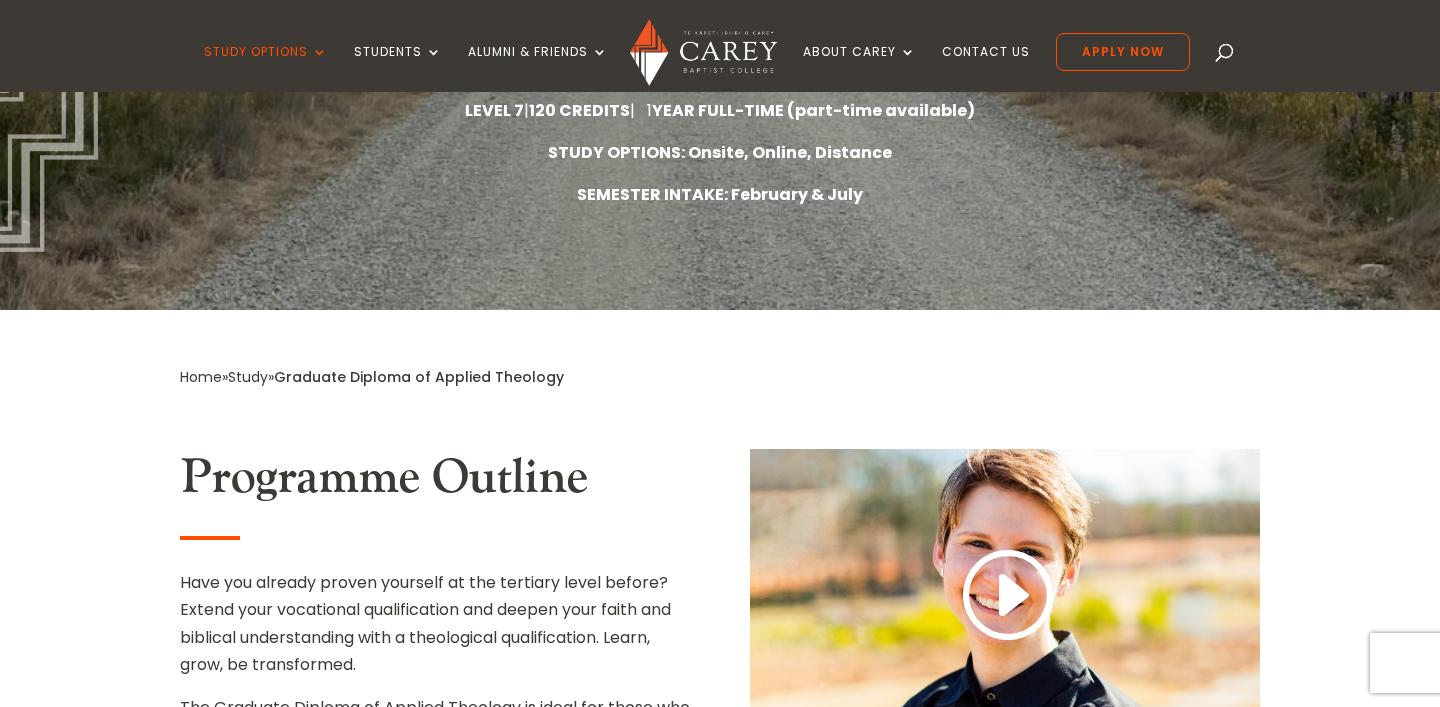 scroll, scrollTop: 0, scrollLeft: 0, axis: both 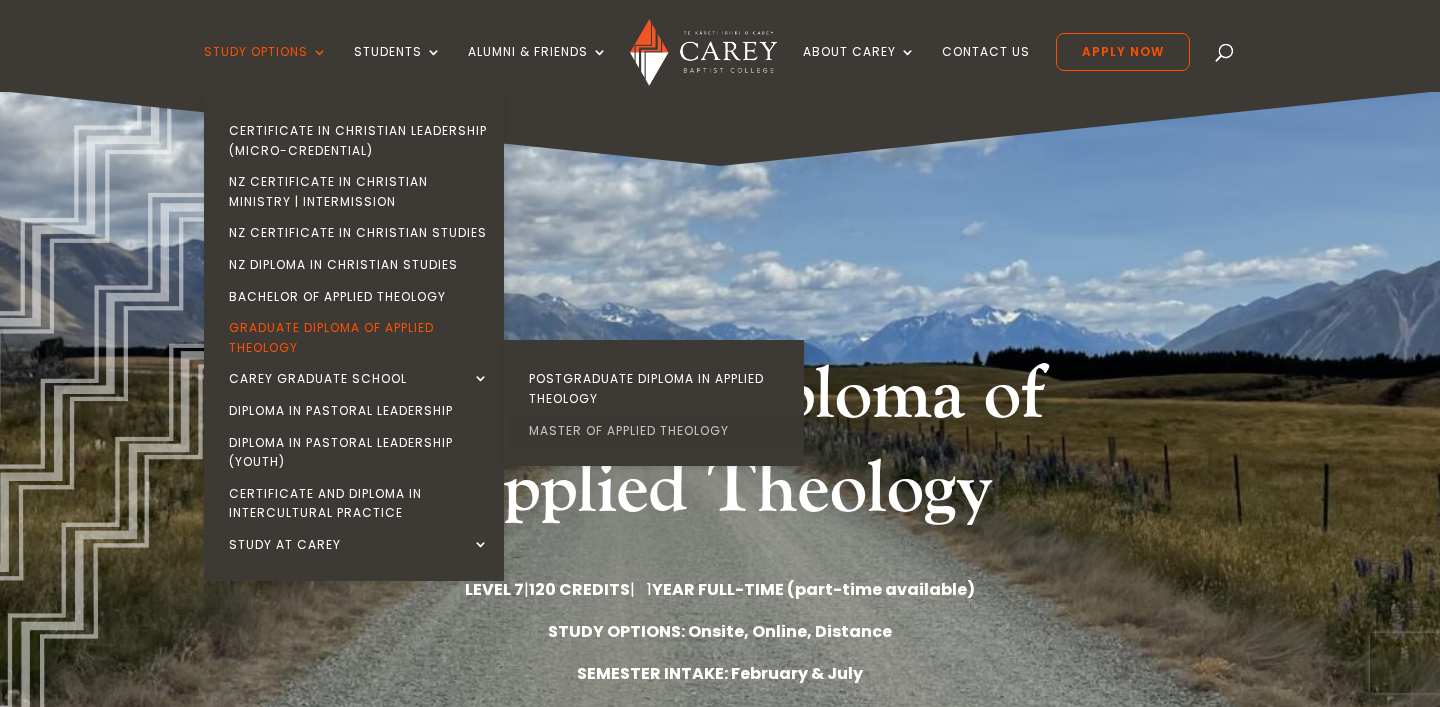 click on "Master of Applied Theology" at bounding box center [659, 431] 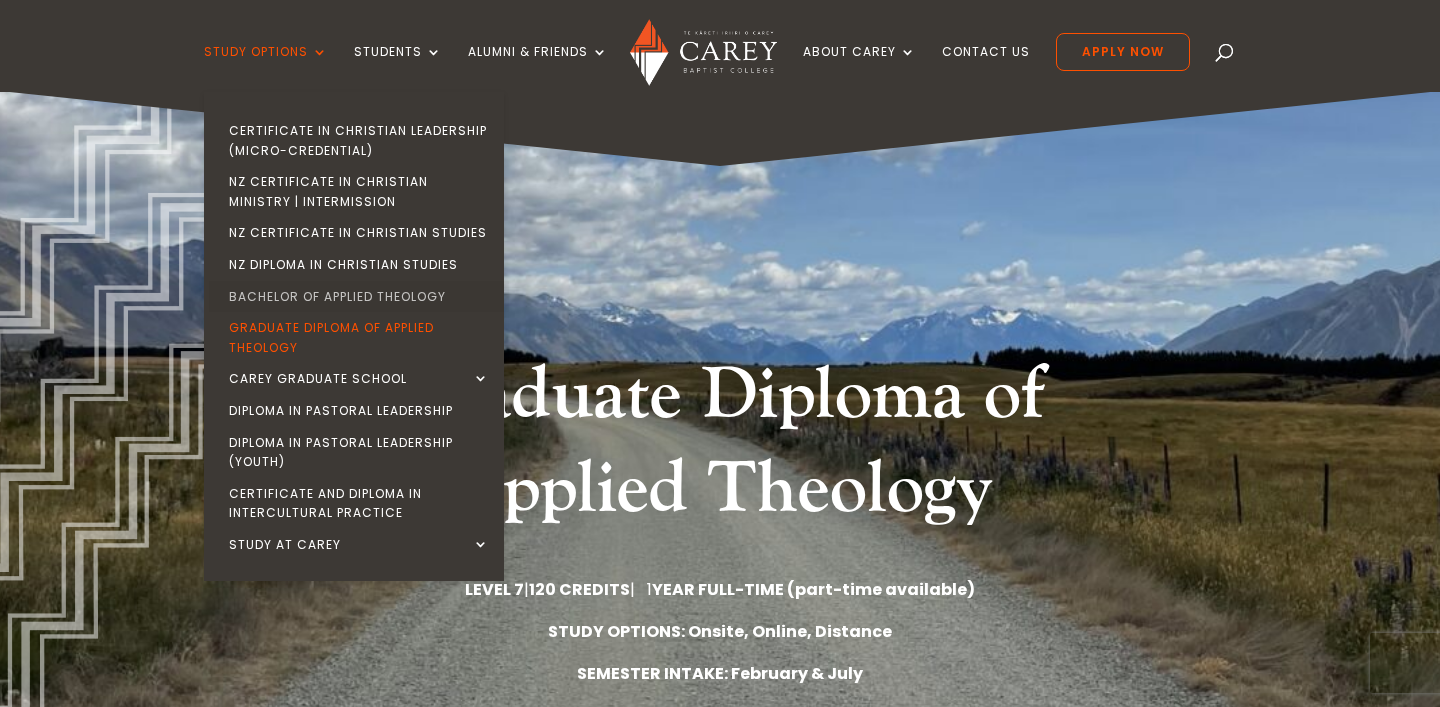 click on "Bachelor of Applied Theology" at bounding box center [359, 297] 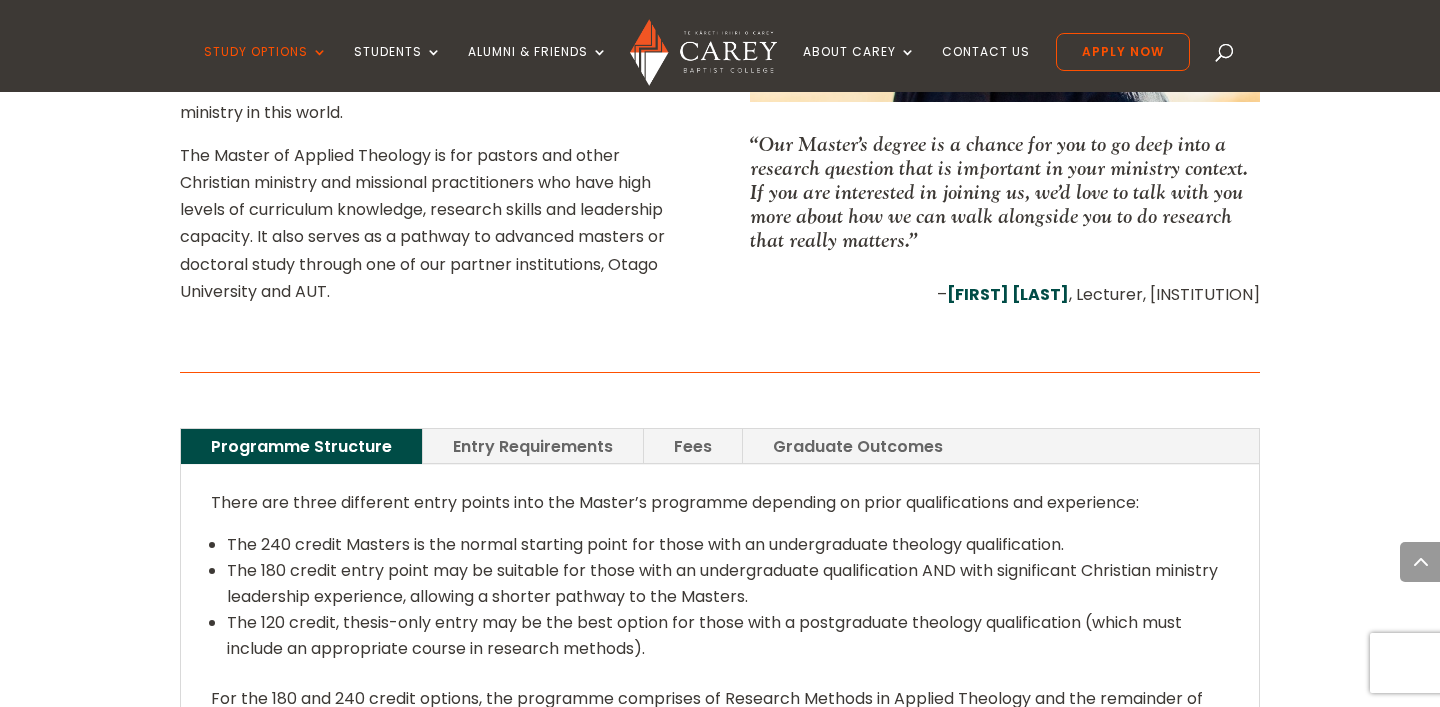scroll, scrollTop: 1111, scrollLeft: 0, axis: vertical 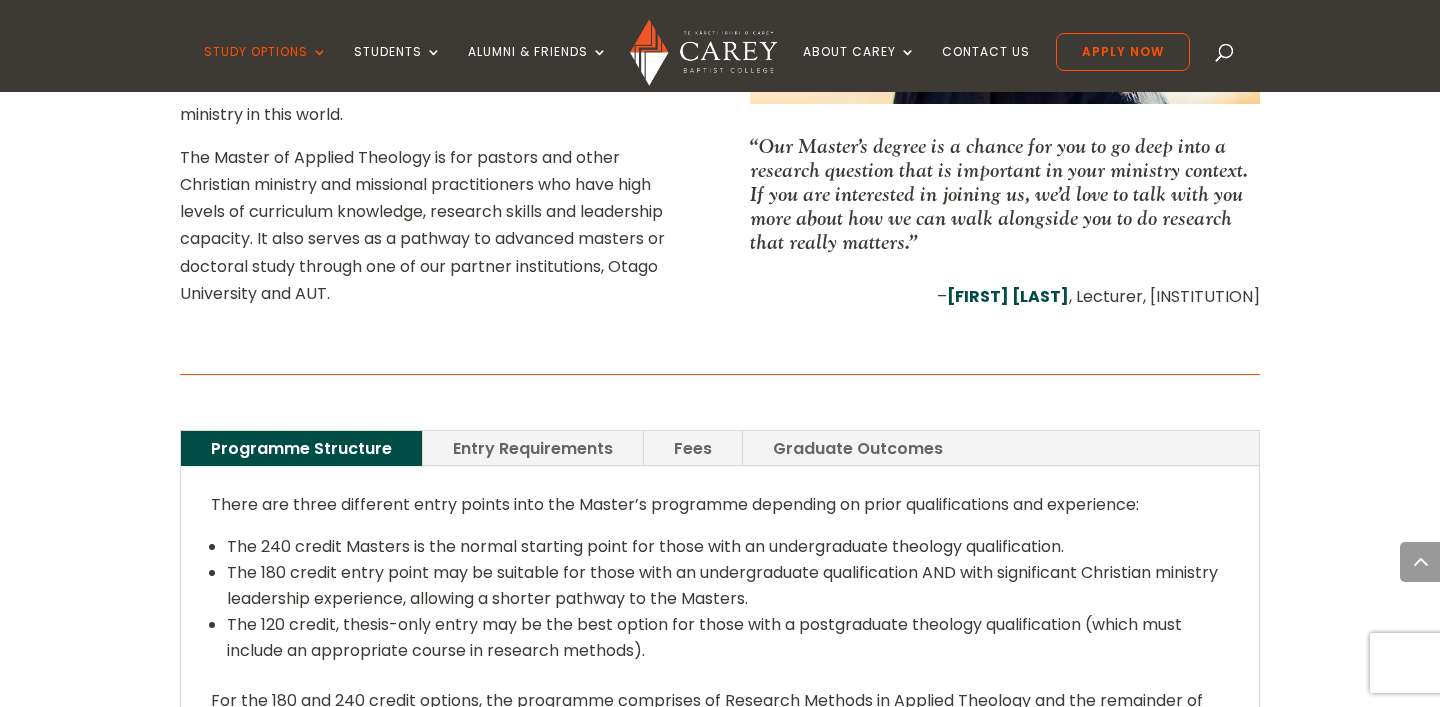 click on "Entry Requirements" at bounding box center [533, 448] 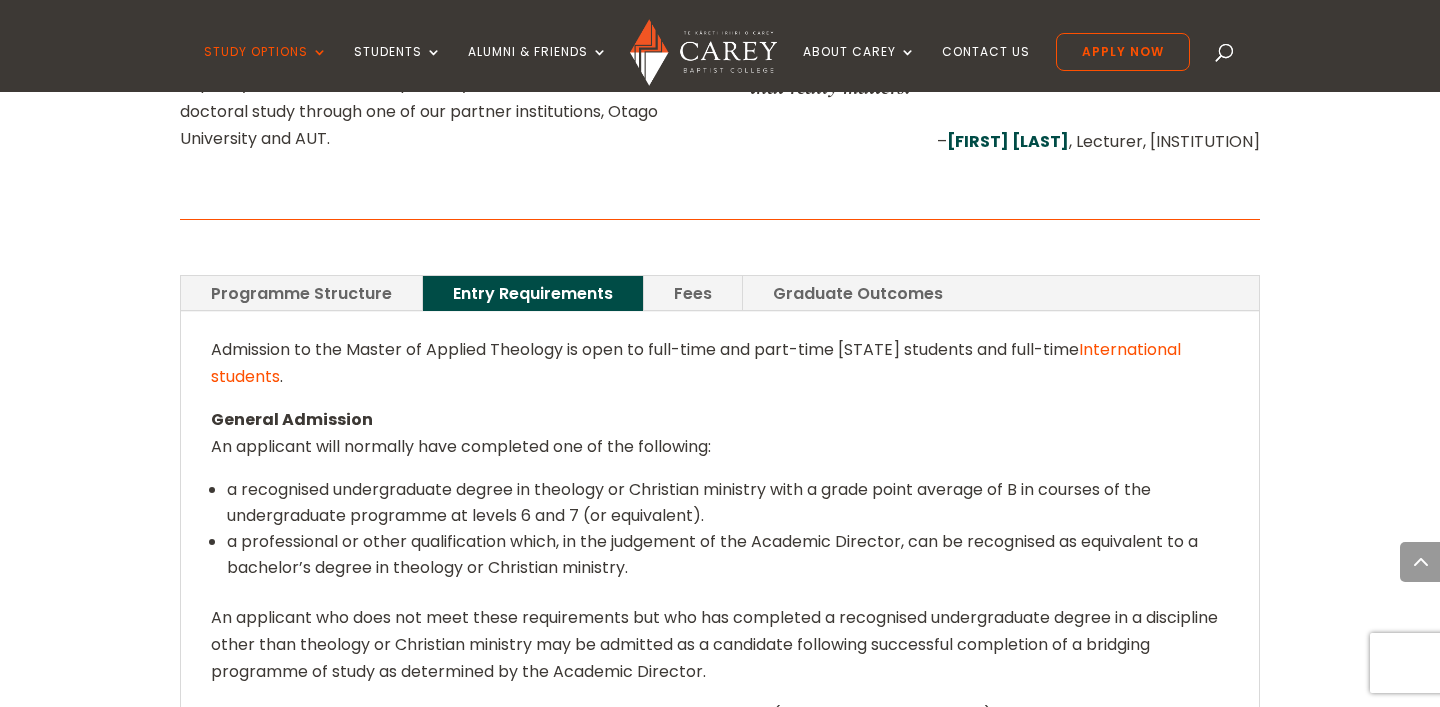 scroll, scrollTop: 1268, scrollLeft: 0, axis: vertical 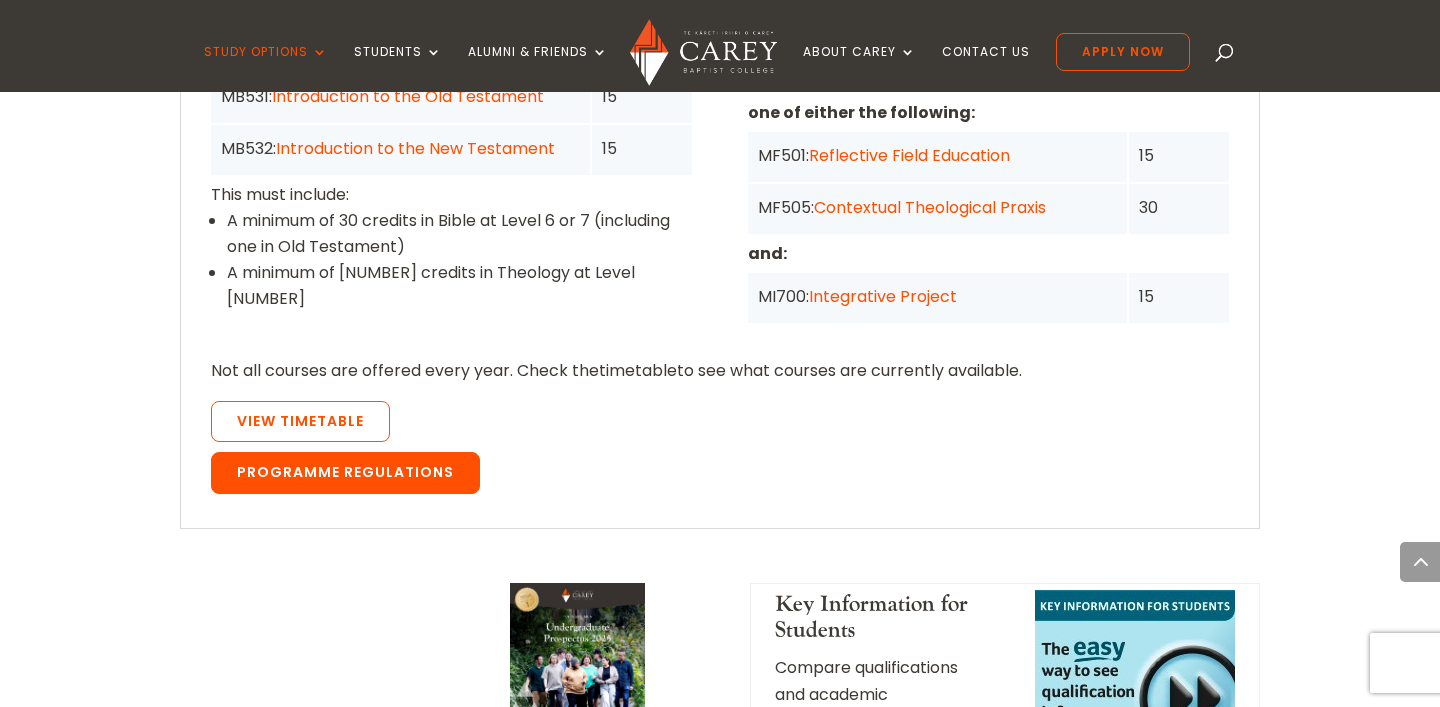 click on "Programme Regulations" at bounding box center [345, 473] 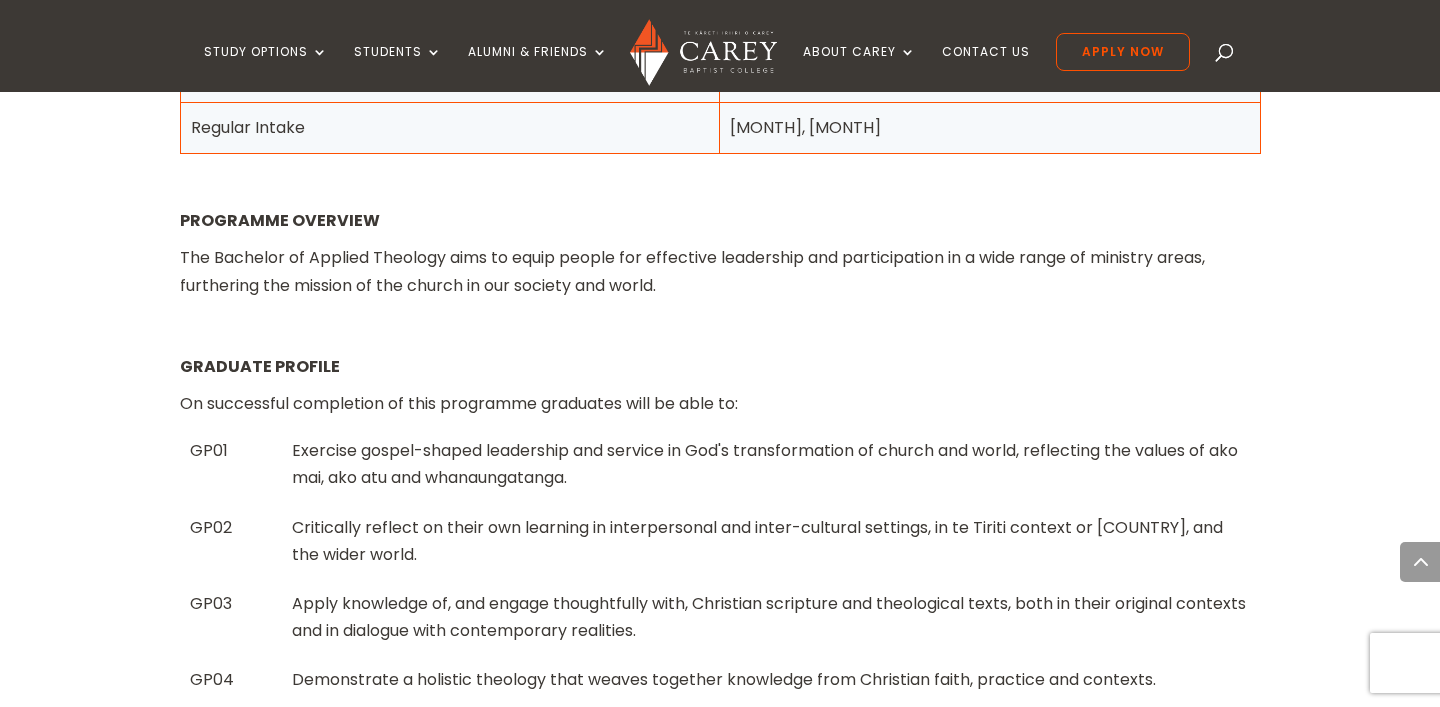 scroll, scrollTop: 675, scrollLeft: 0, axis: vertical 